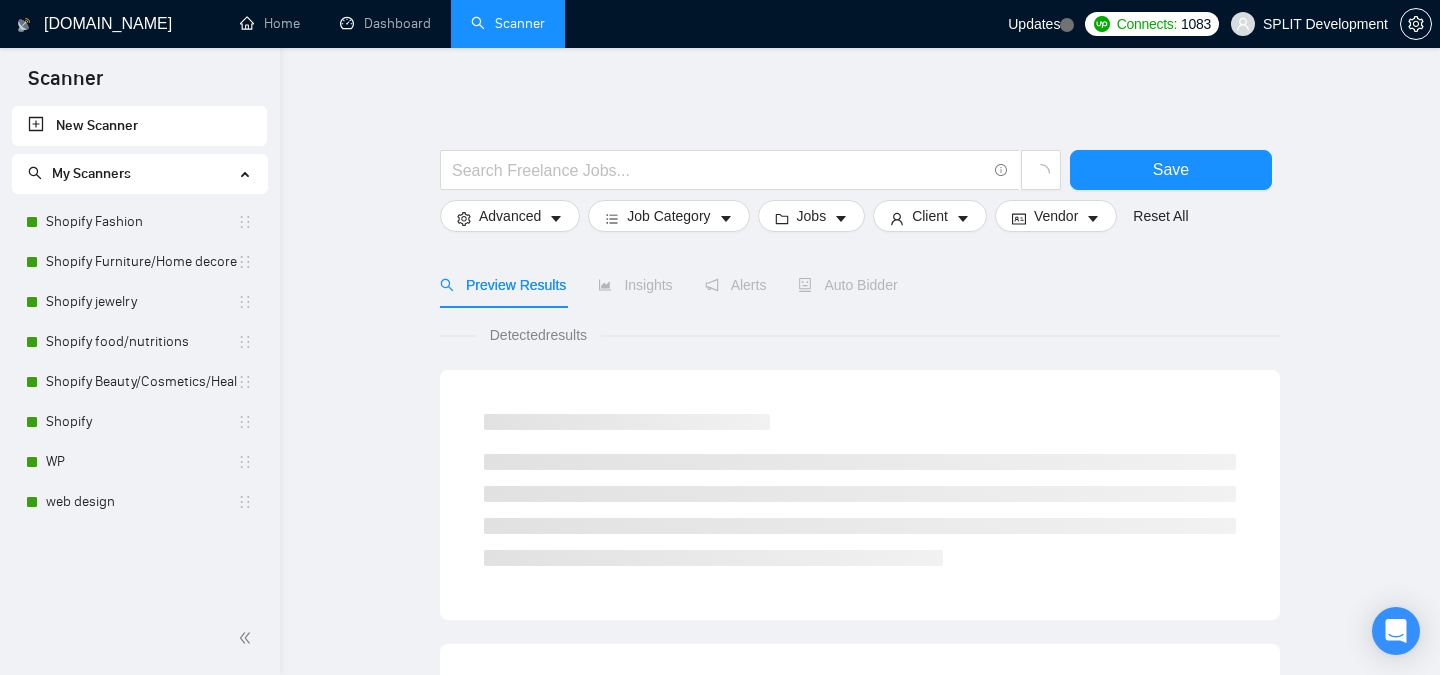 scroll, scrollTop: 0, scrollLeft: 0, axis: both 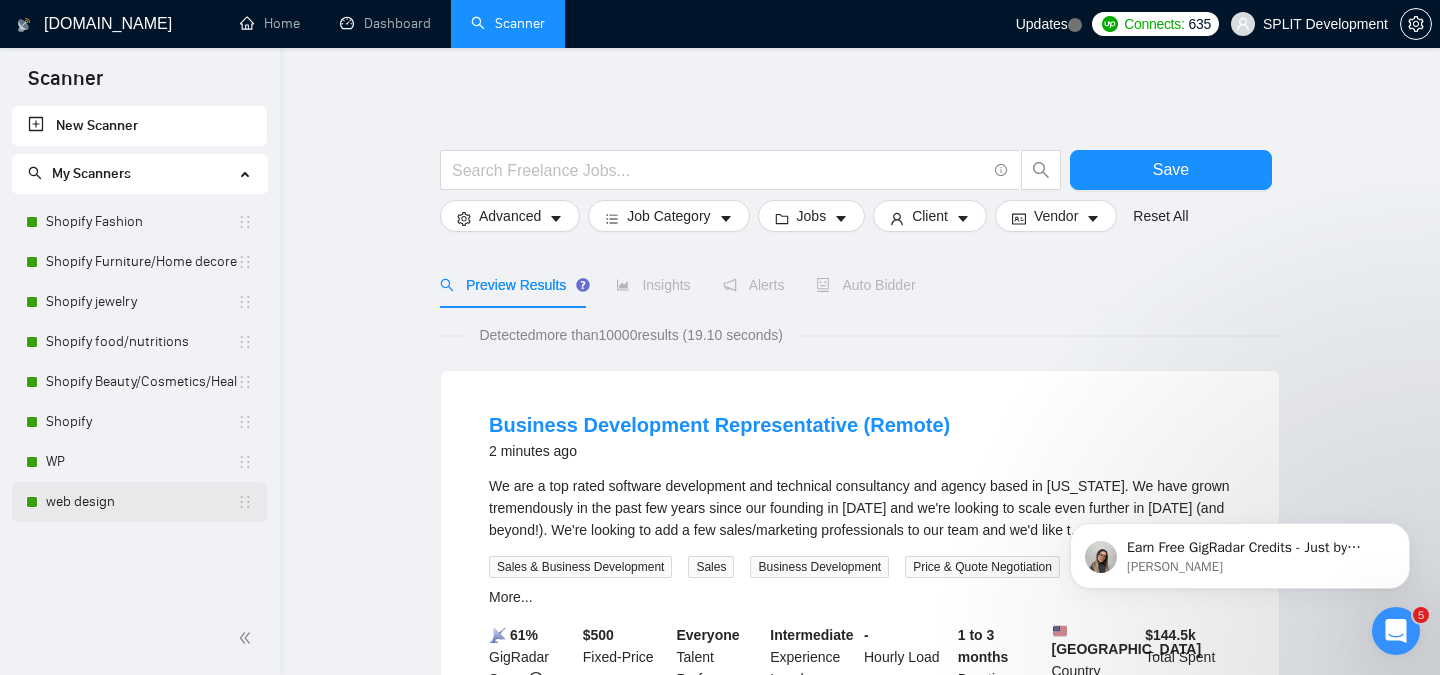 click on "web design" at bounding box center [141, 502] 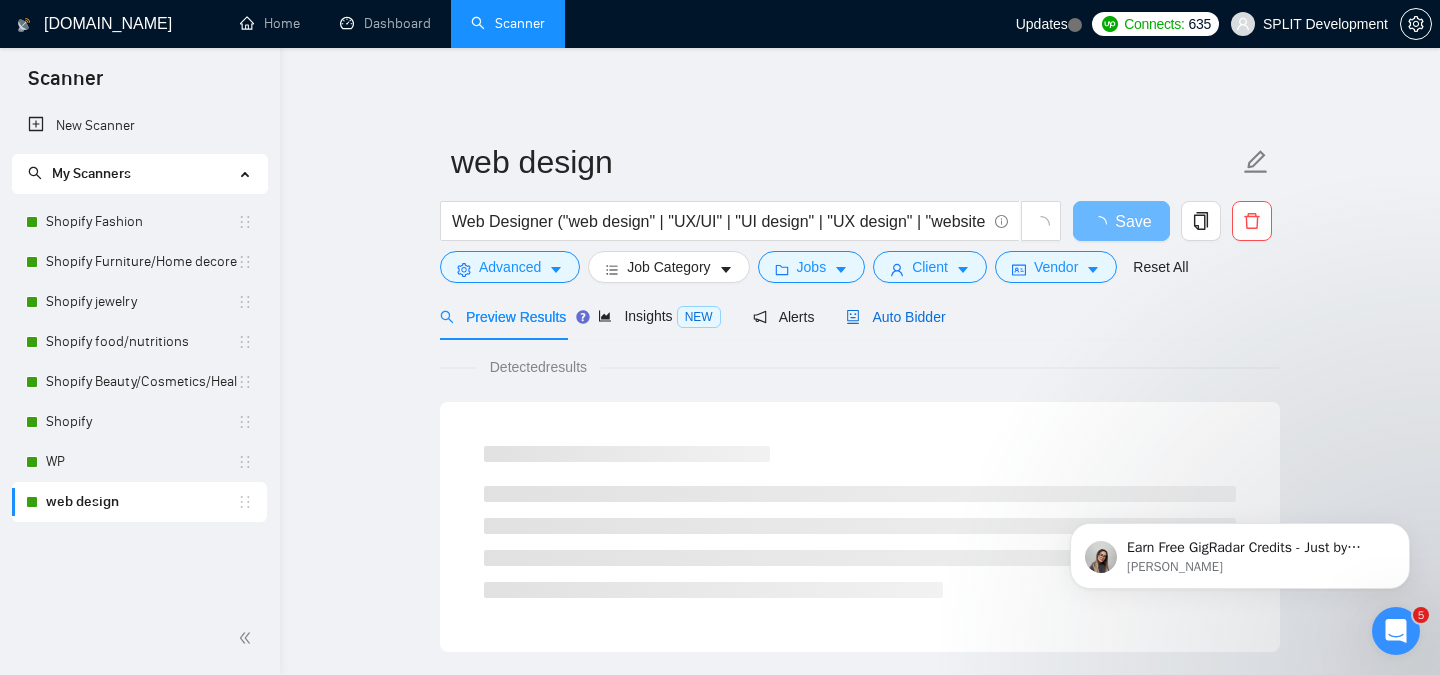 click on "Auto Bidder" at bounding box center [895, 317] 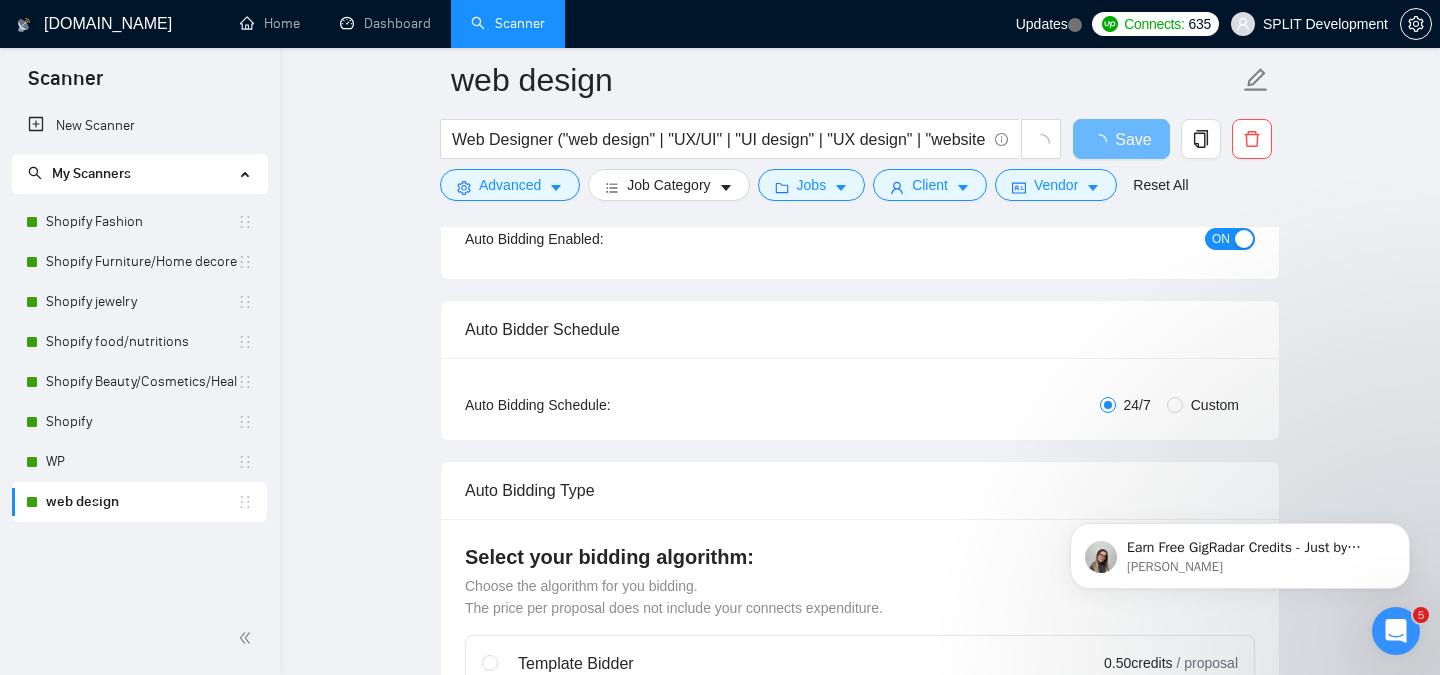 scroll, scrollTop: 241, scrollLeft: 0, axis: vertical 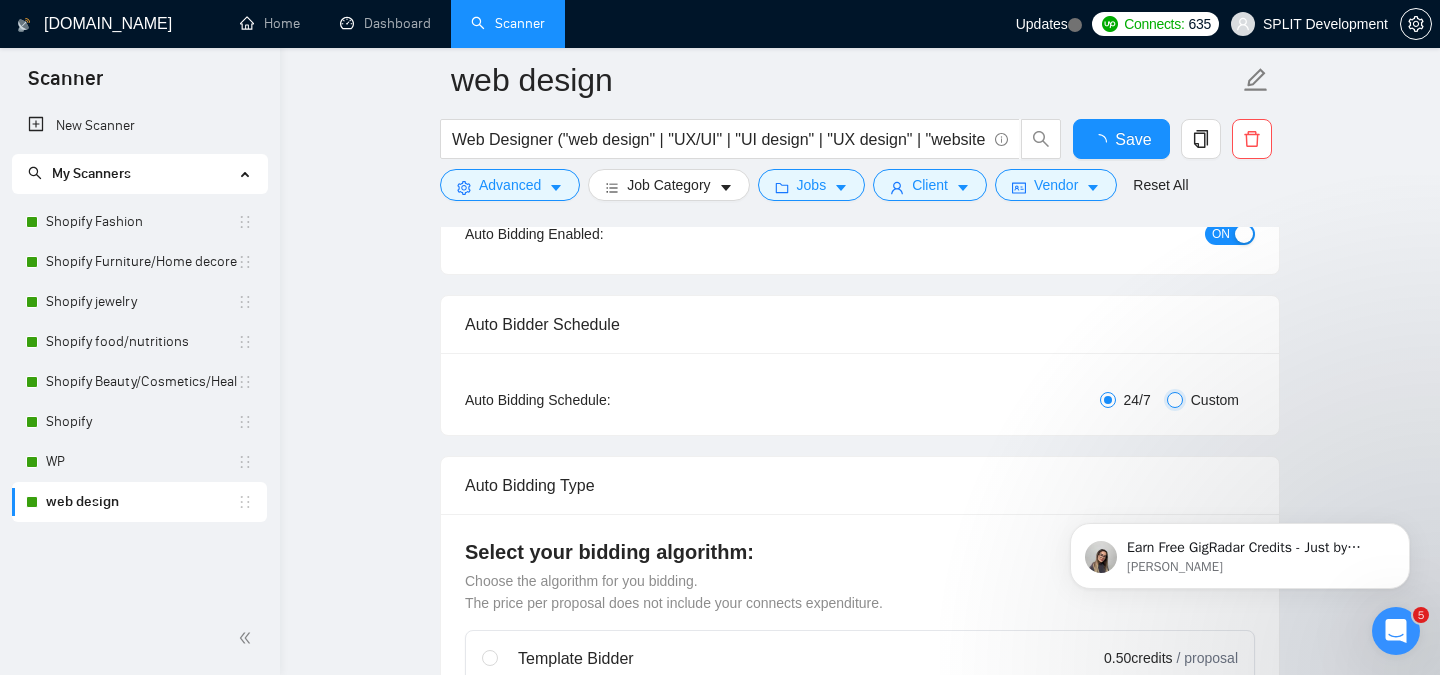 type 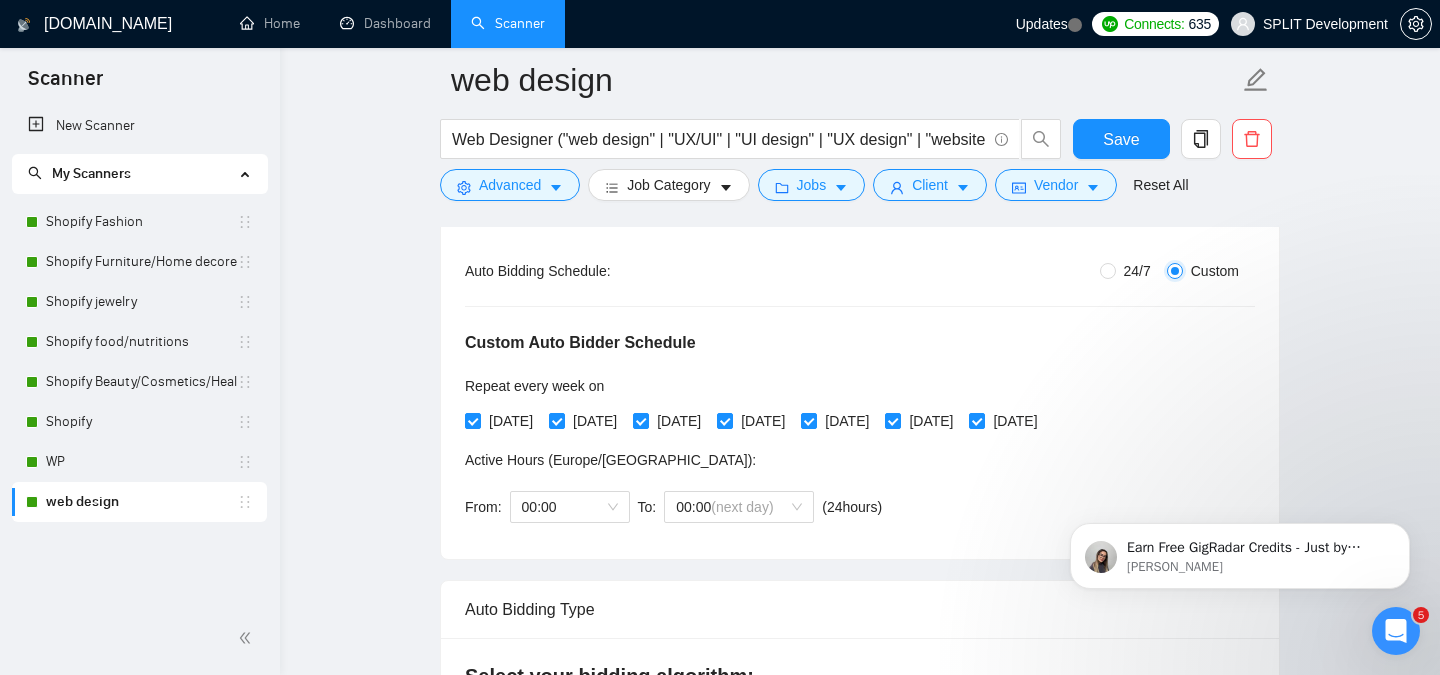 scroll, scrollTop: 377, scrollLeft: 0, axis: vertical 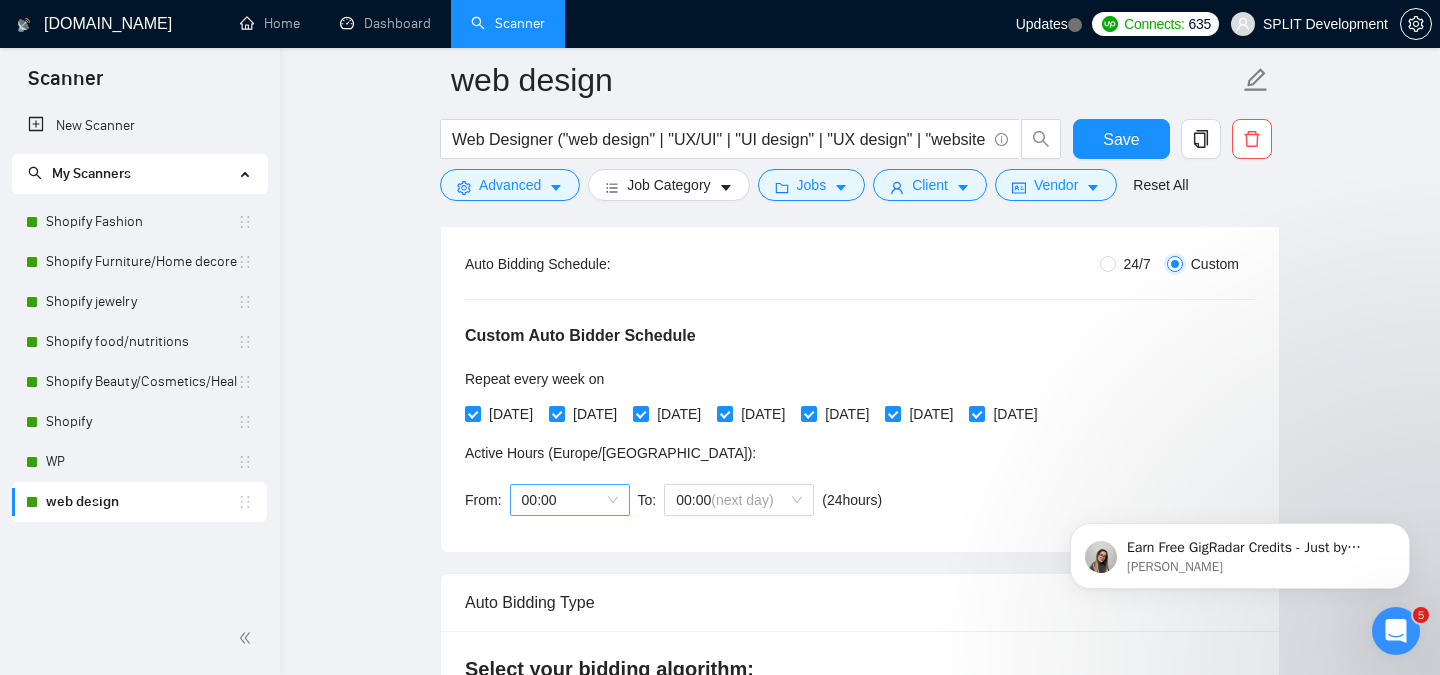 click on "00:00" at bounding box center [570, 500] 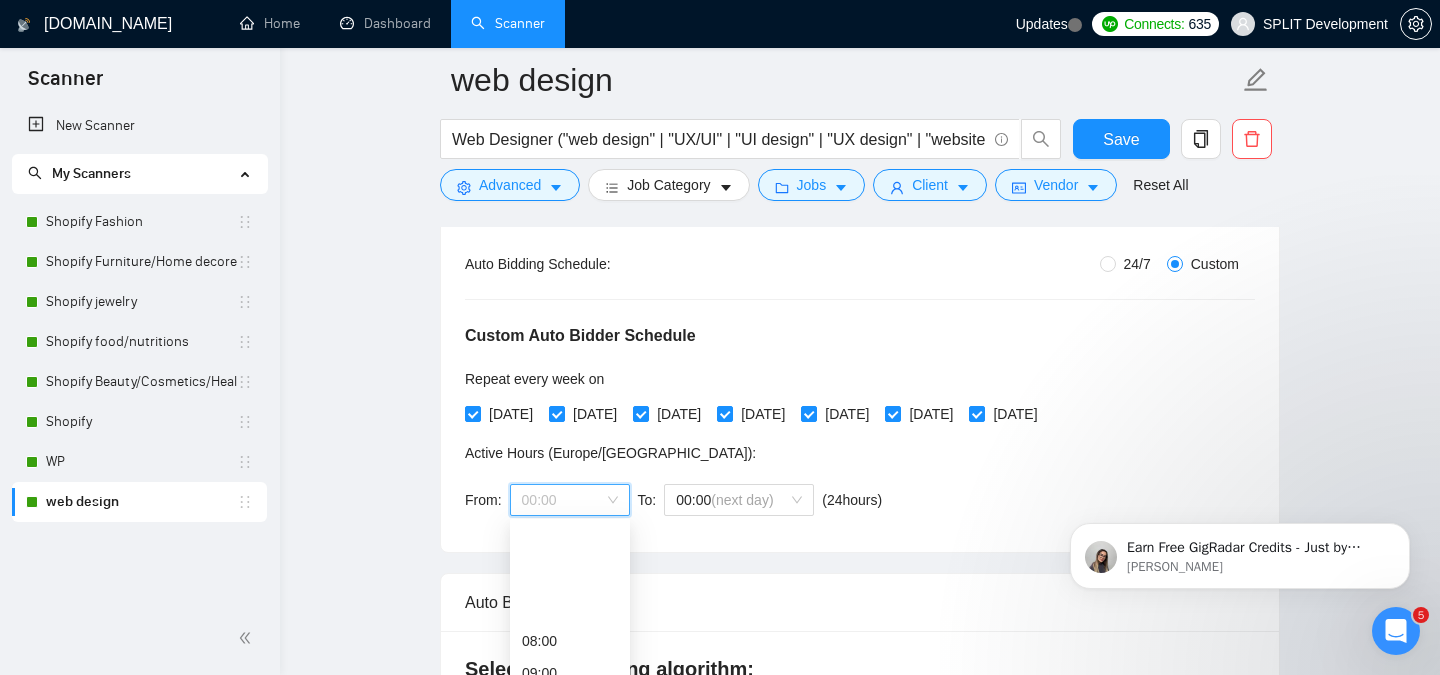 scroll, scrollTop: 512, scrollLeft: 0, axis: vertical 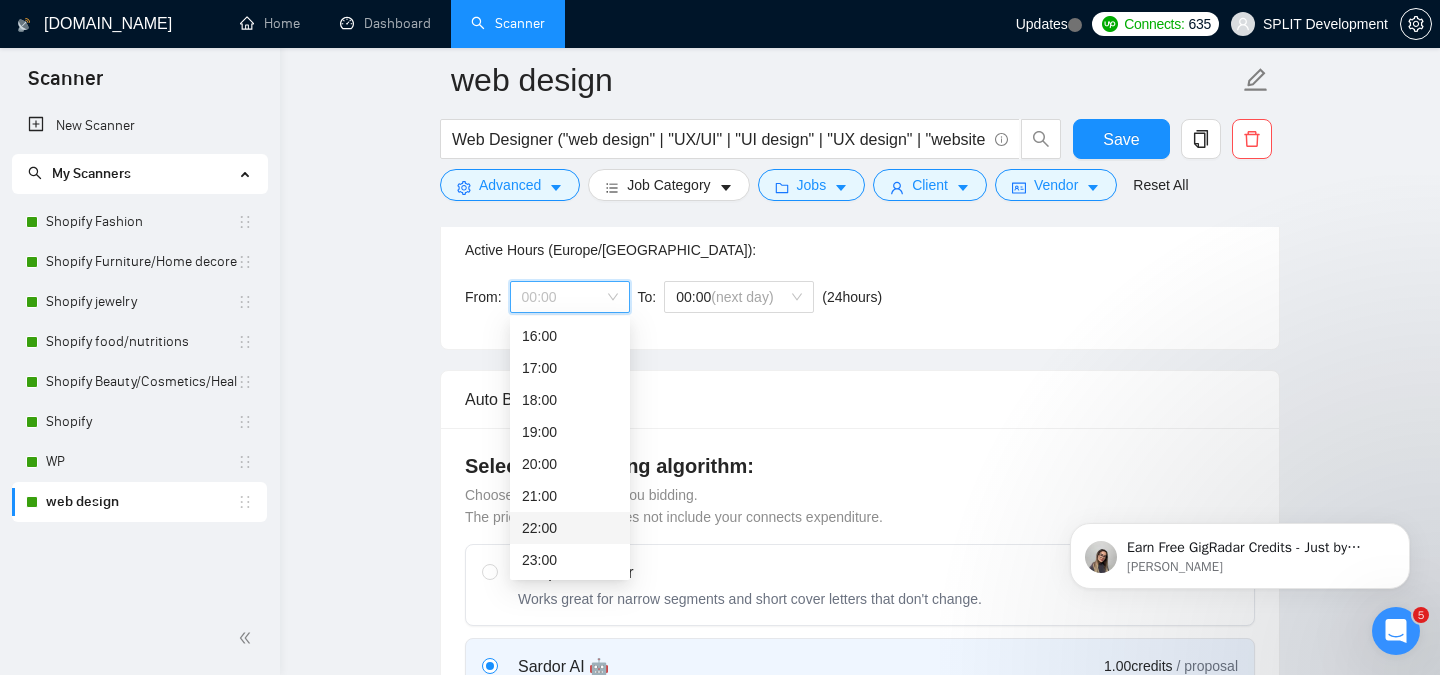 click on "22:00" at bounding box center (570, 528) 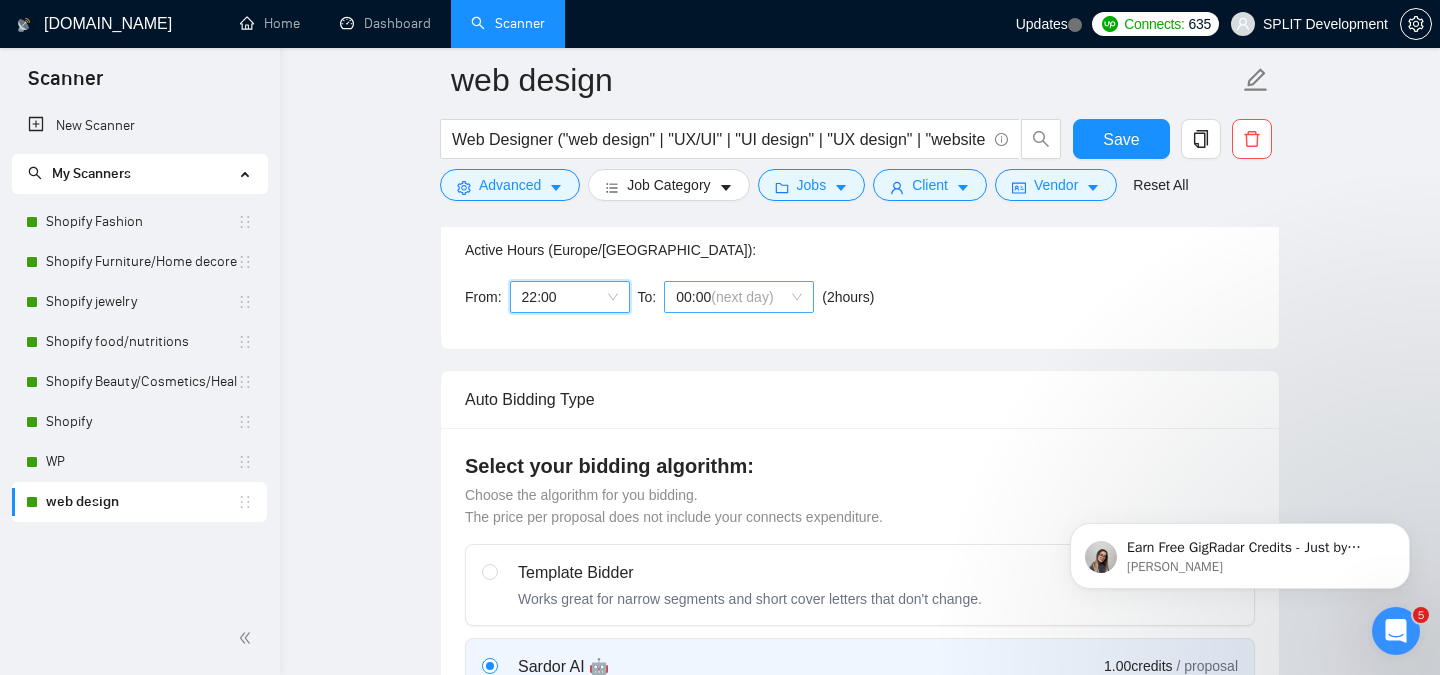 click on "00:00  (next day)" at bounding box center (739, 297) 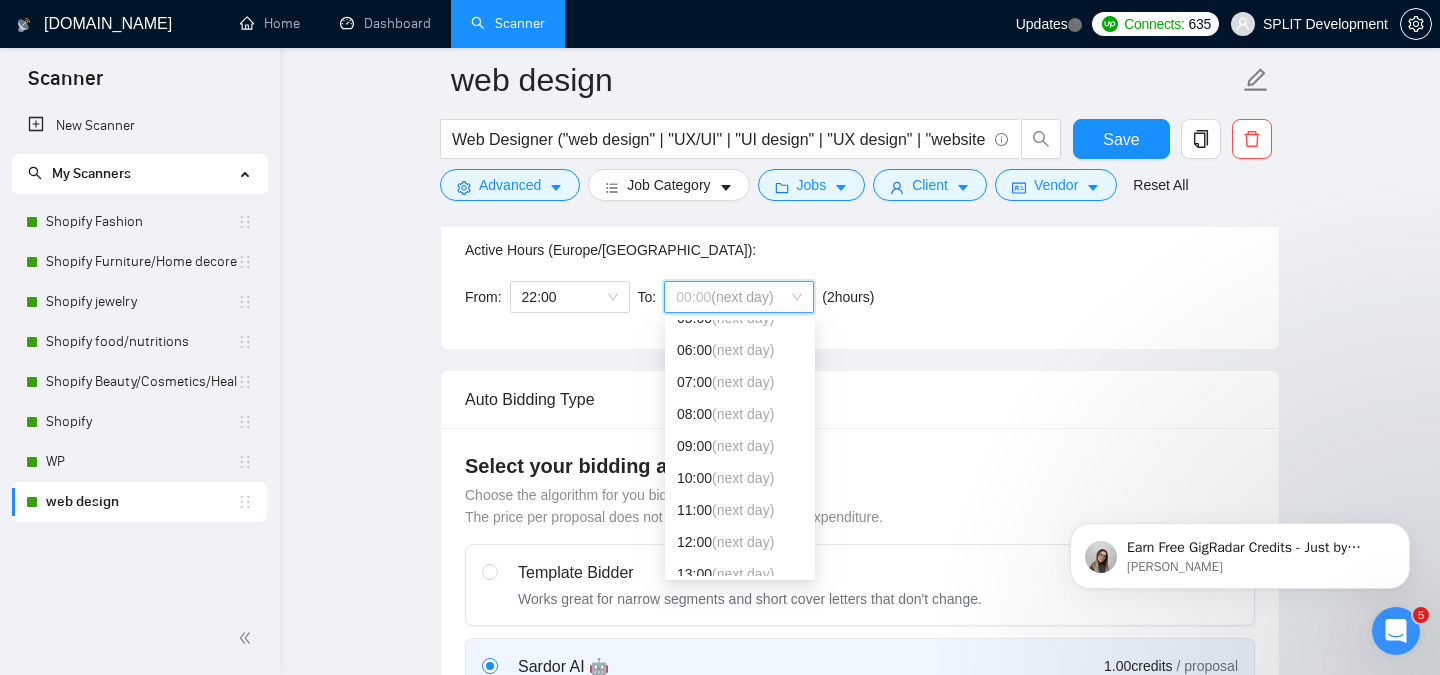 scroll, scrollTop: 186, scrollLeft: 0, axis: vertical 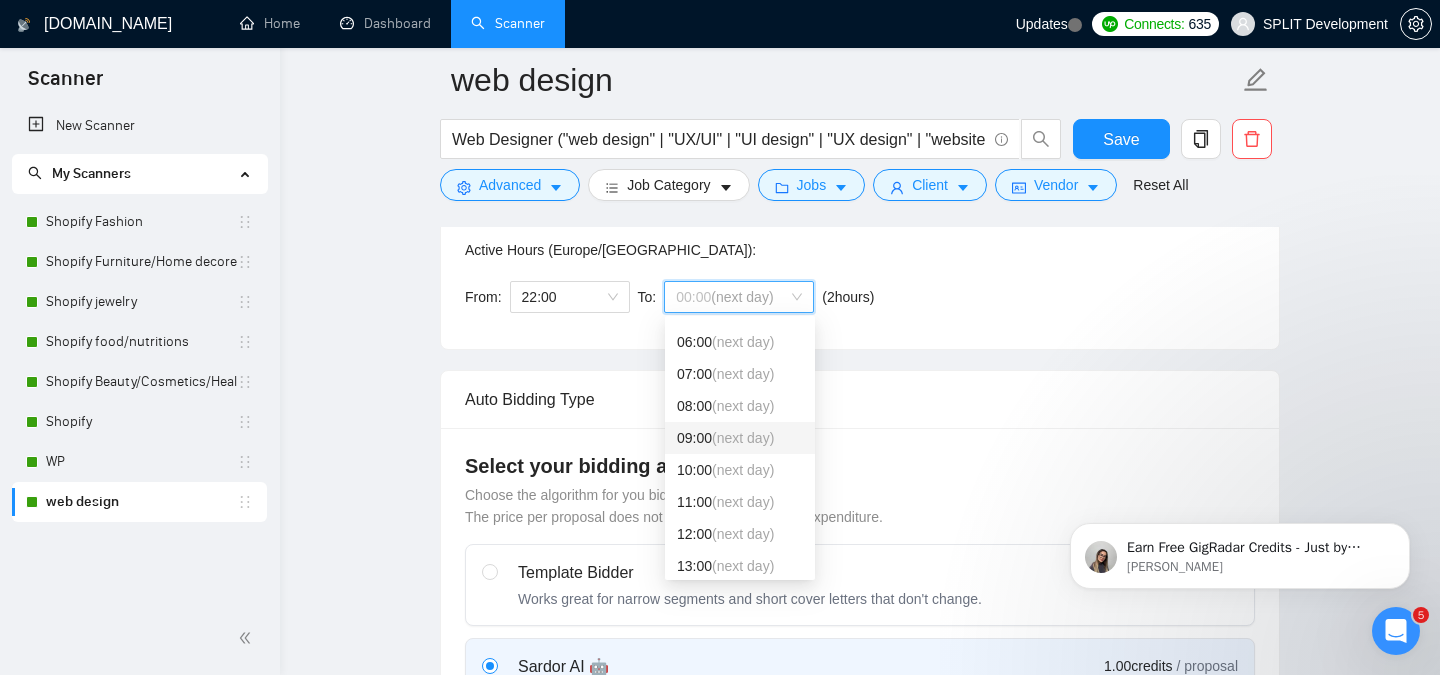 click on "(next day)" at bounding box center (743, 438) 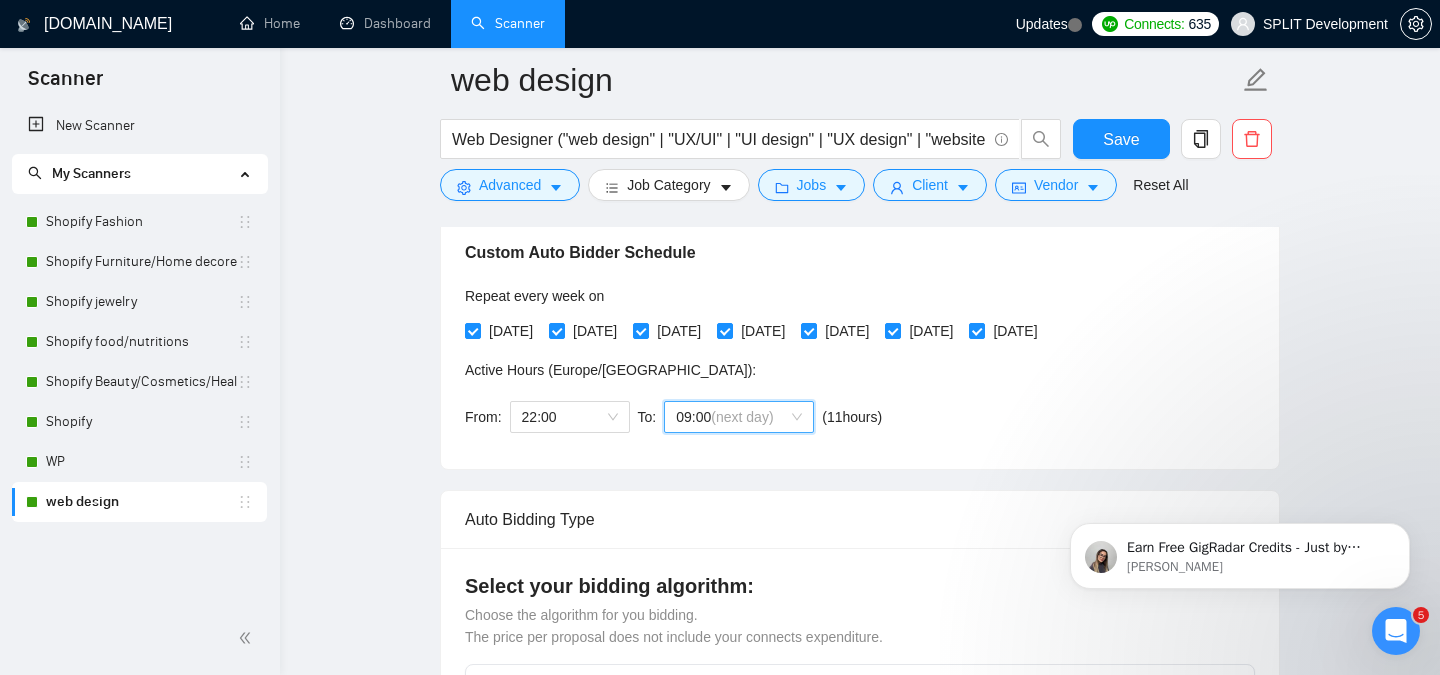 scroll, scrollTop: 458, scrollLeft: 0, axis: vertical 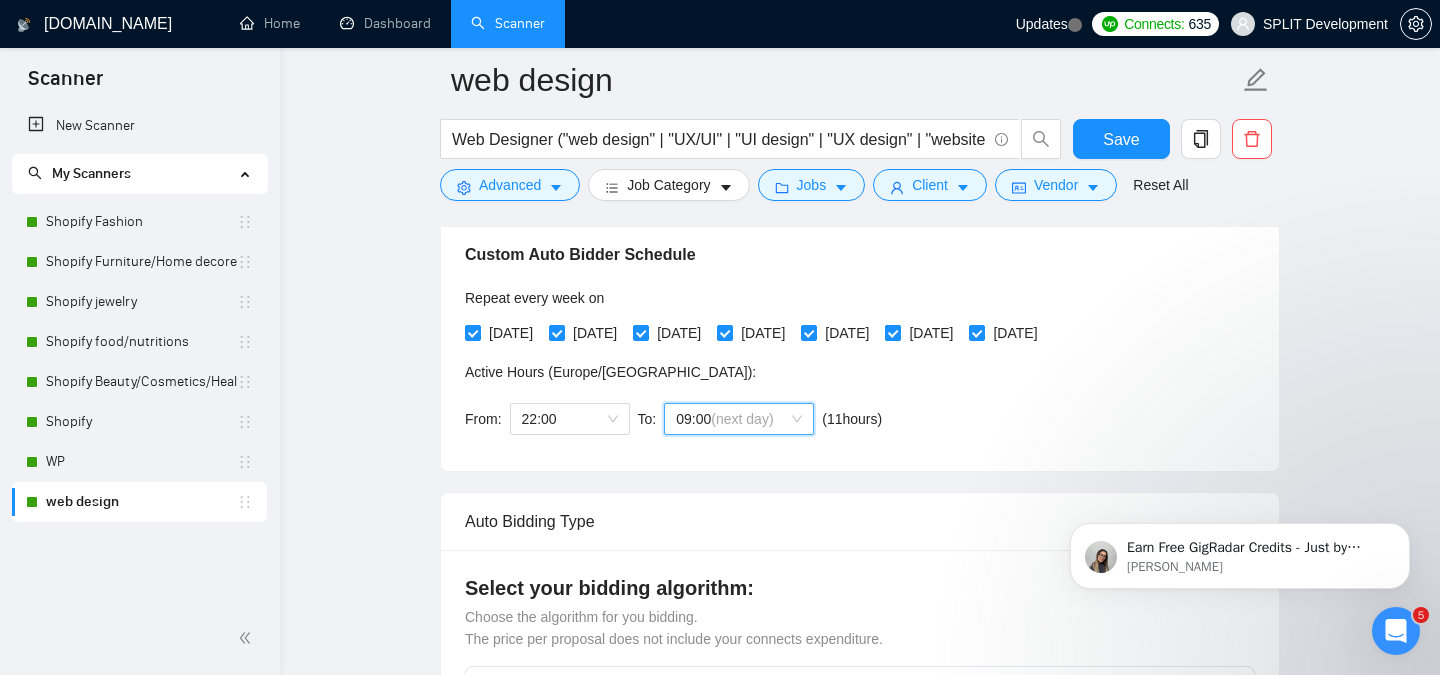 click on "[DATE]" at bounding box center [892, 332] 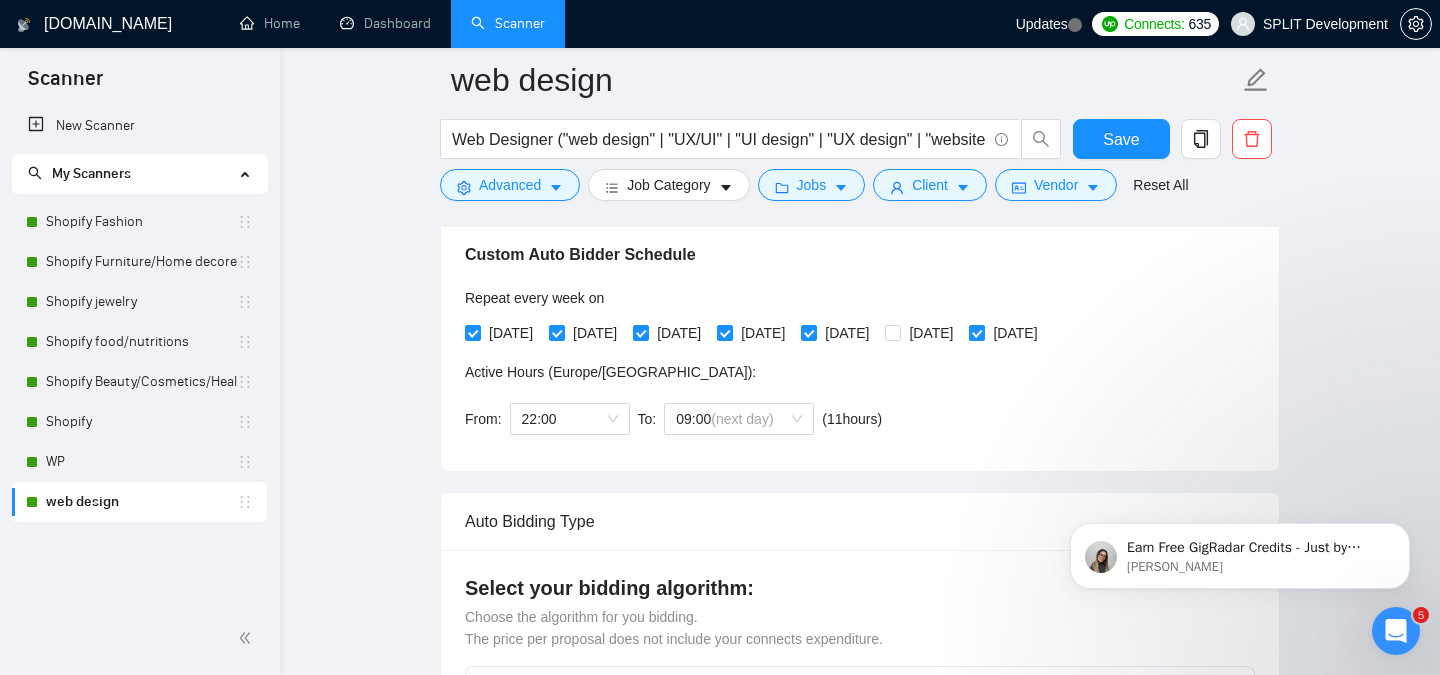click on "[DATE]" at bounding box center [976, 332] 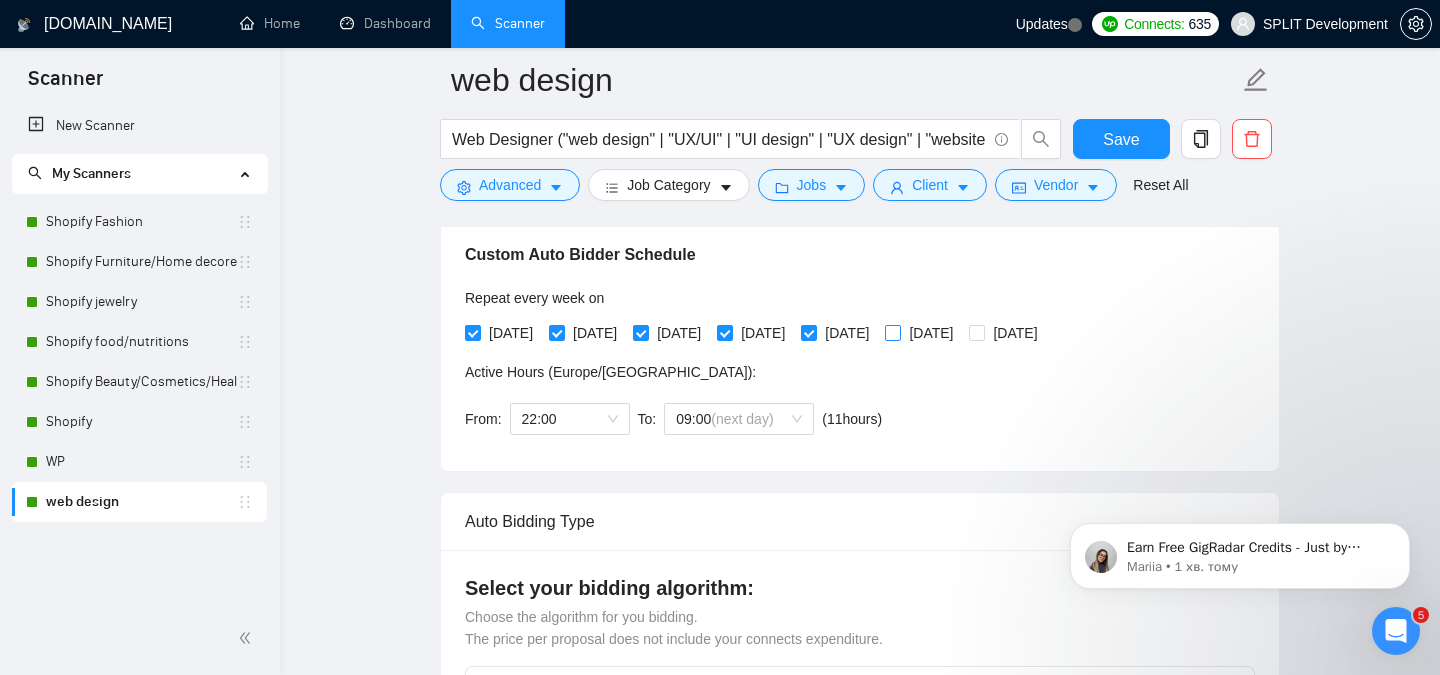 click on "[DATE]" at bounding box center [892, 332] 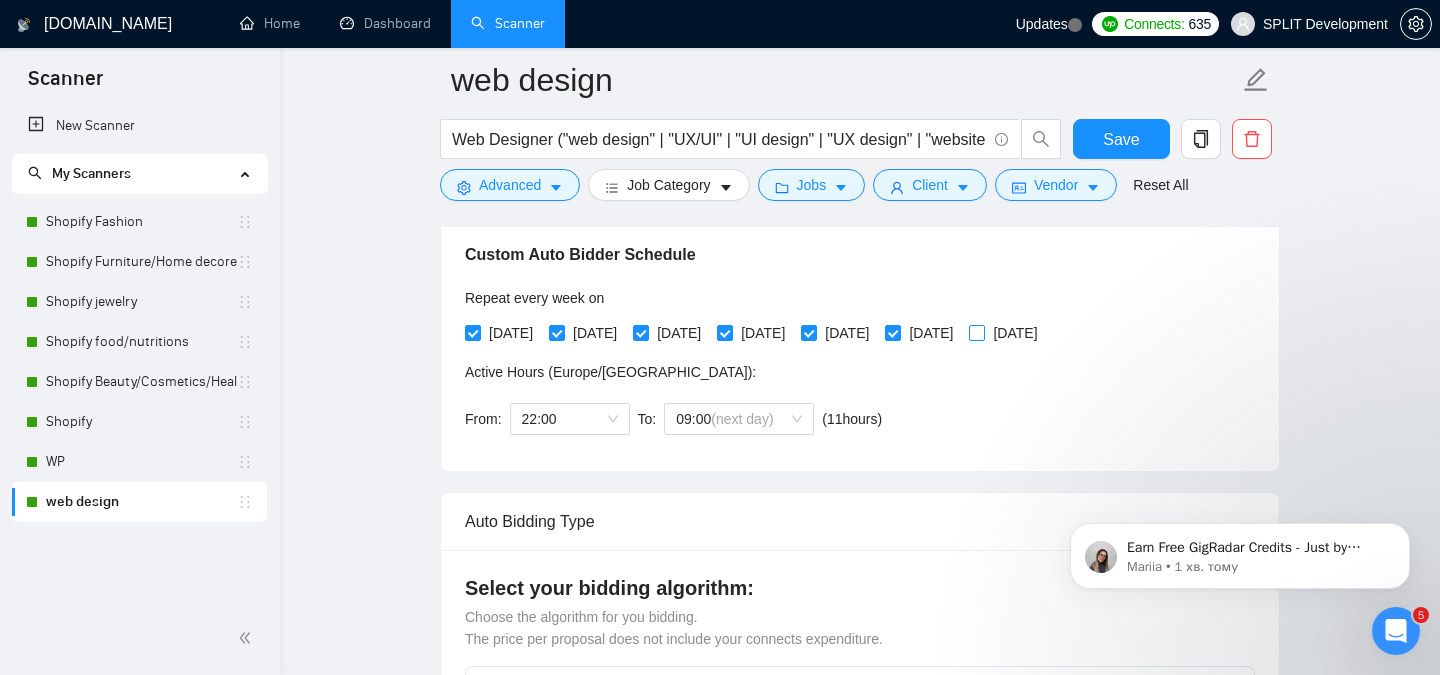 click on "[DATE]" at bounding box center (976, 332) 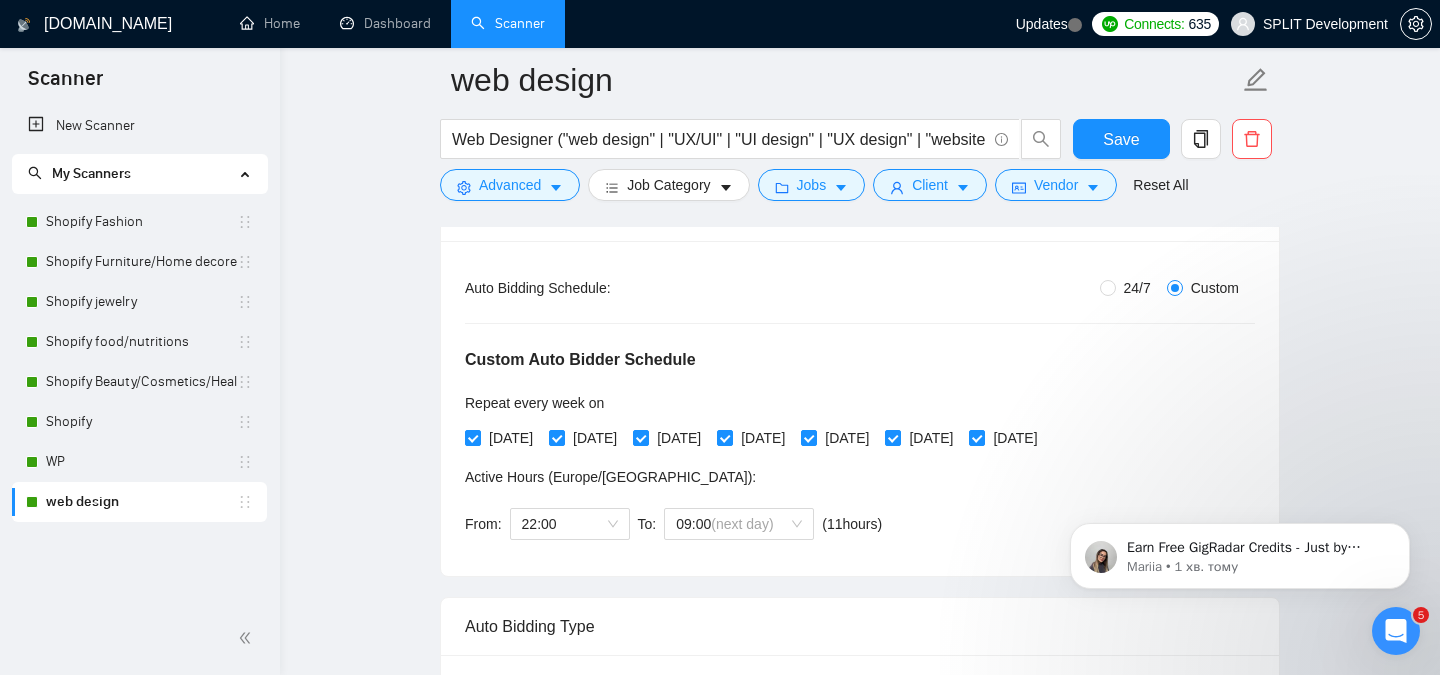scroll, scrollTop: 355, scrollLeft: 0, axis: vertical 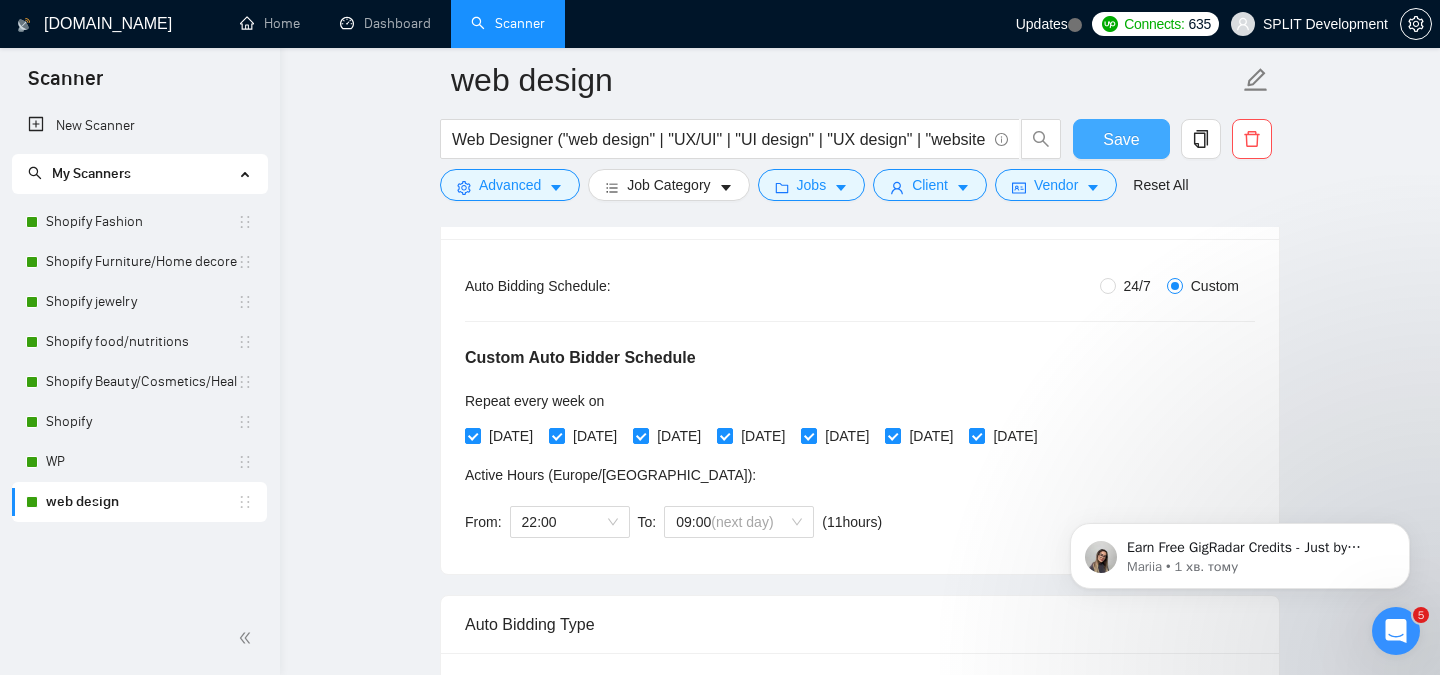 click on "Save" at bounding box center (1121, 139) 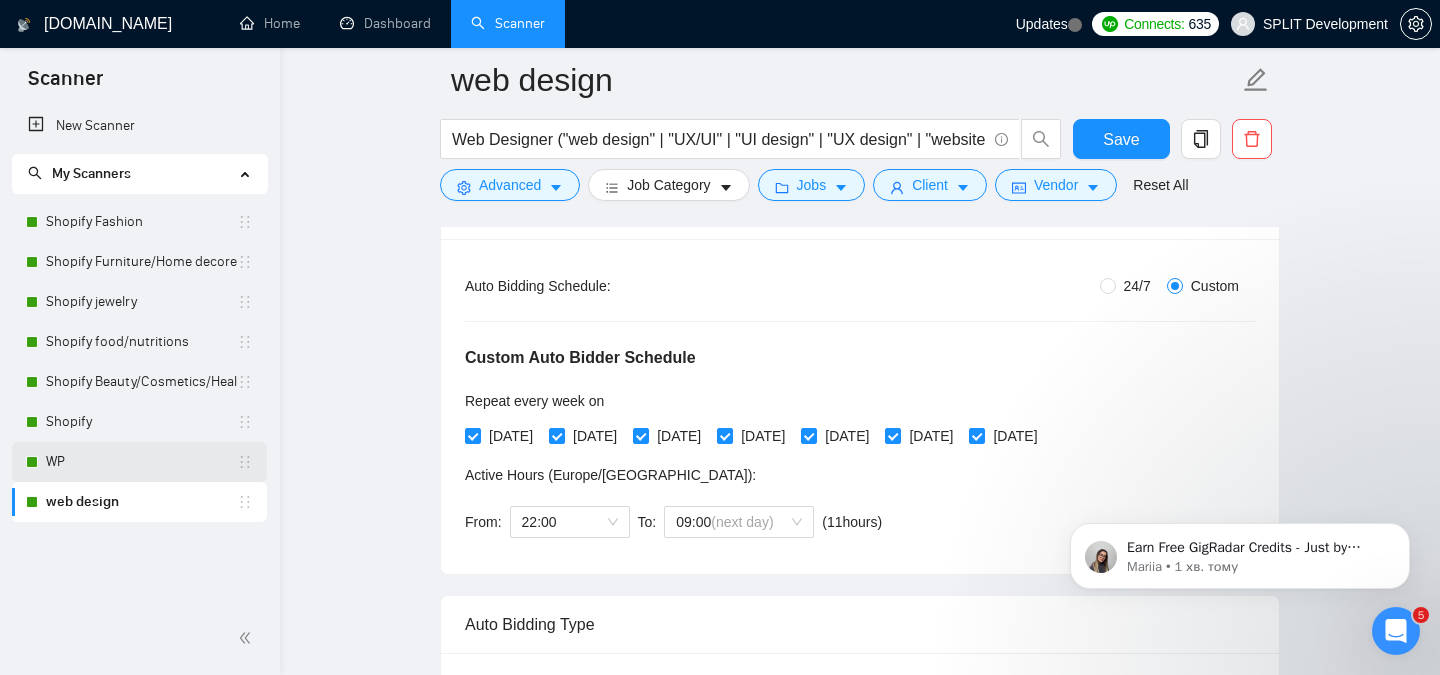 click on "WP" at bounding box center (141, 462) 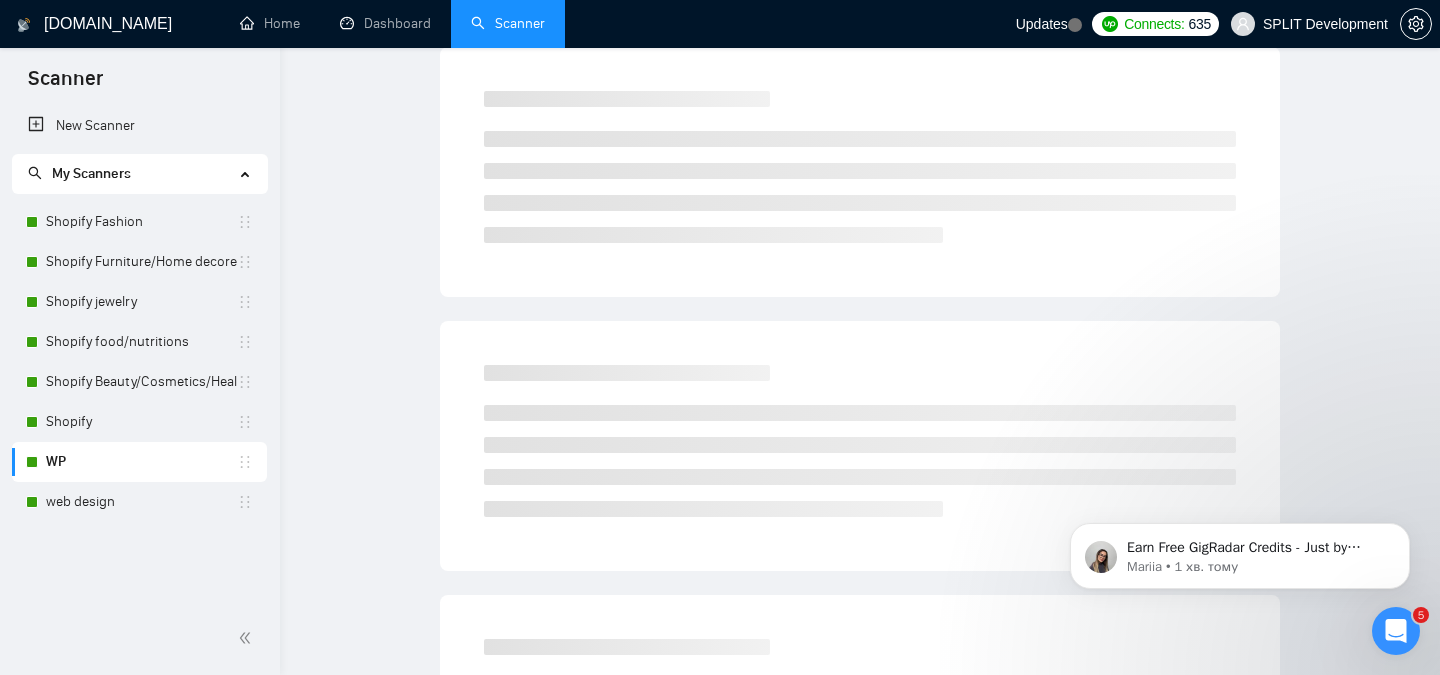scroll, scrollTop: 55, scrollLeft: 0, axis: vertical 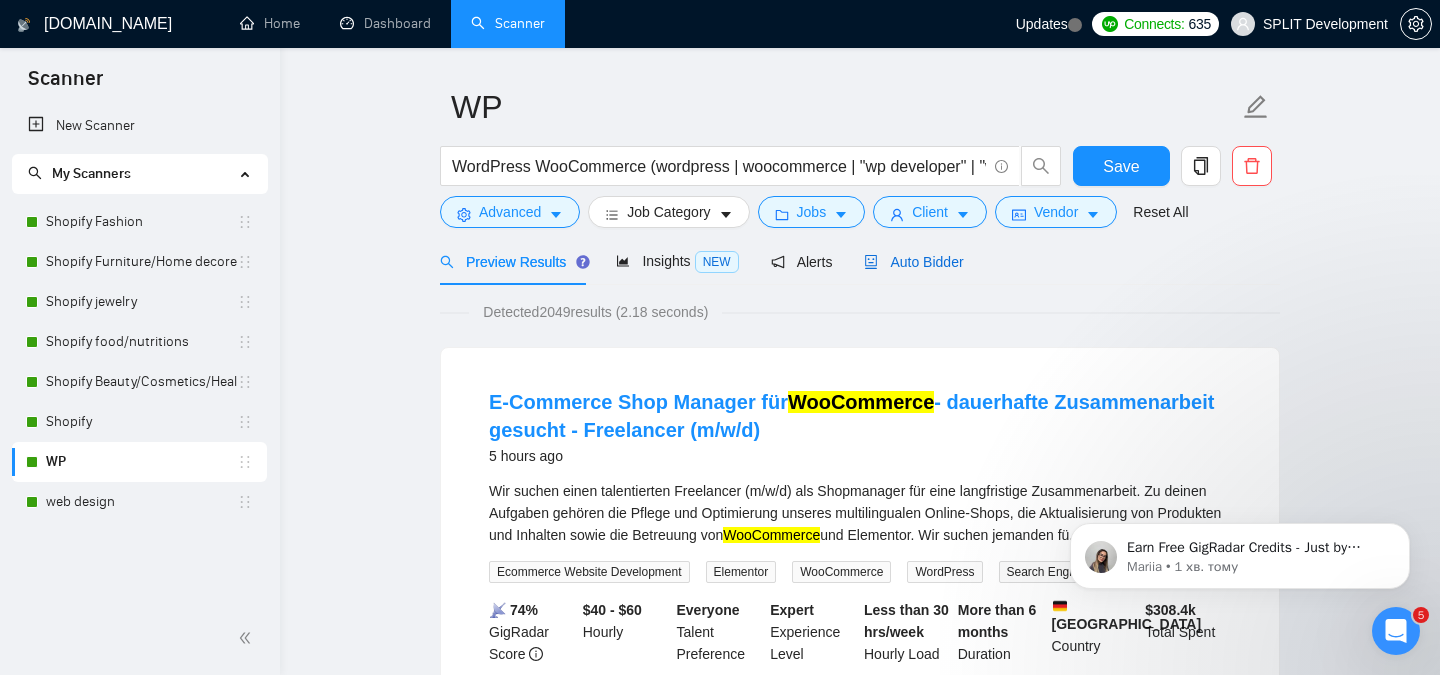 click on "Auto Bidder" at bounding box center [913, 262] 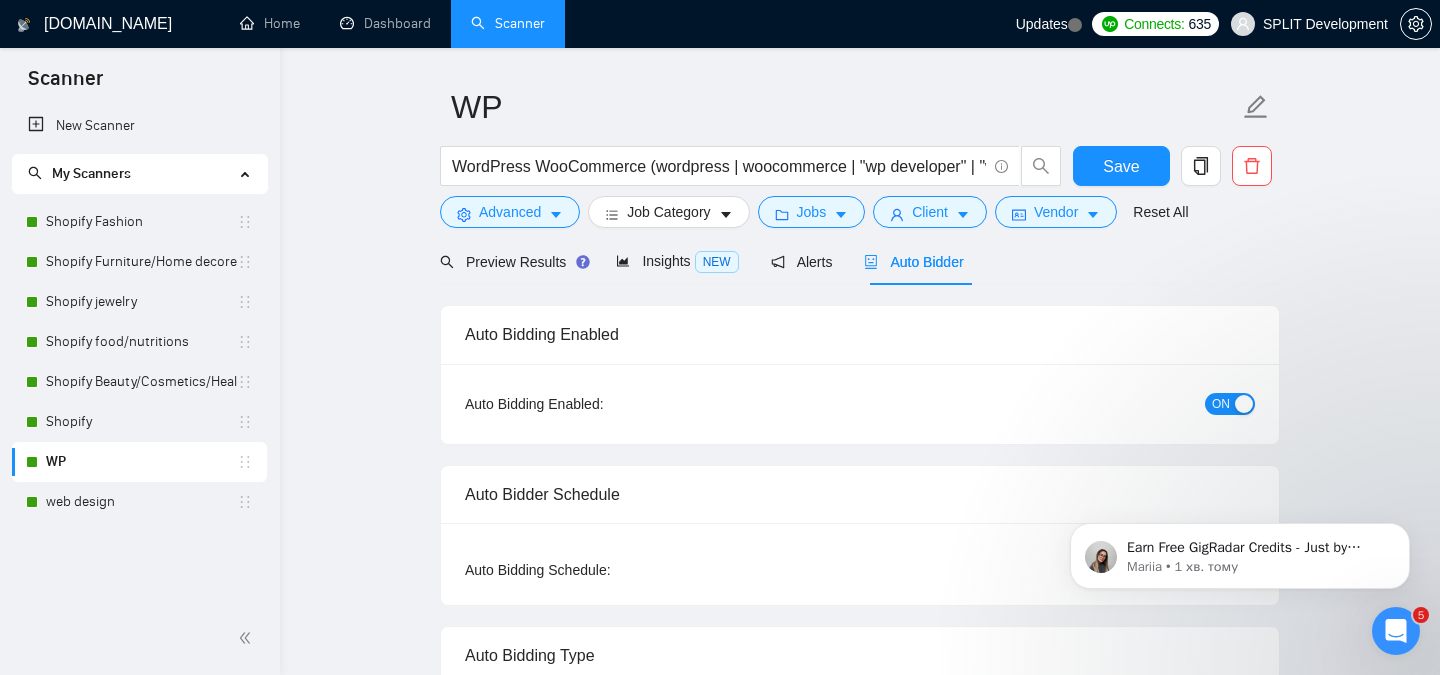 type 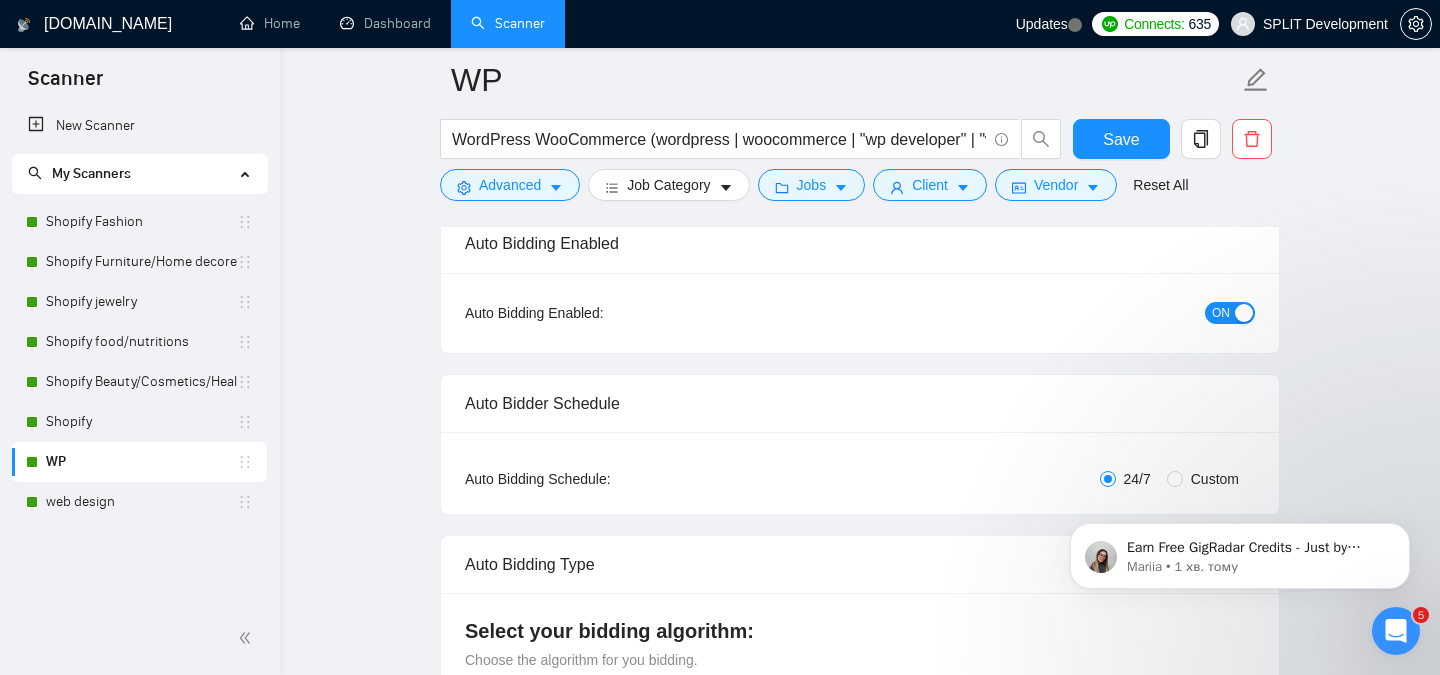 scroll, scrollTop: 274, scrollLeft: 0, axis: vertical 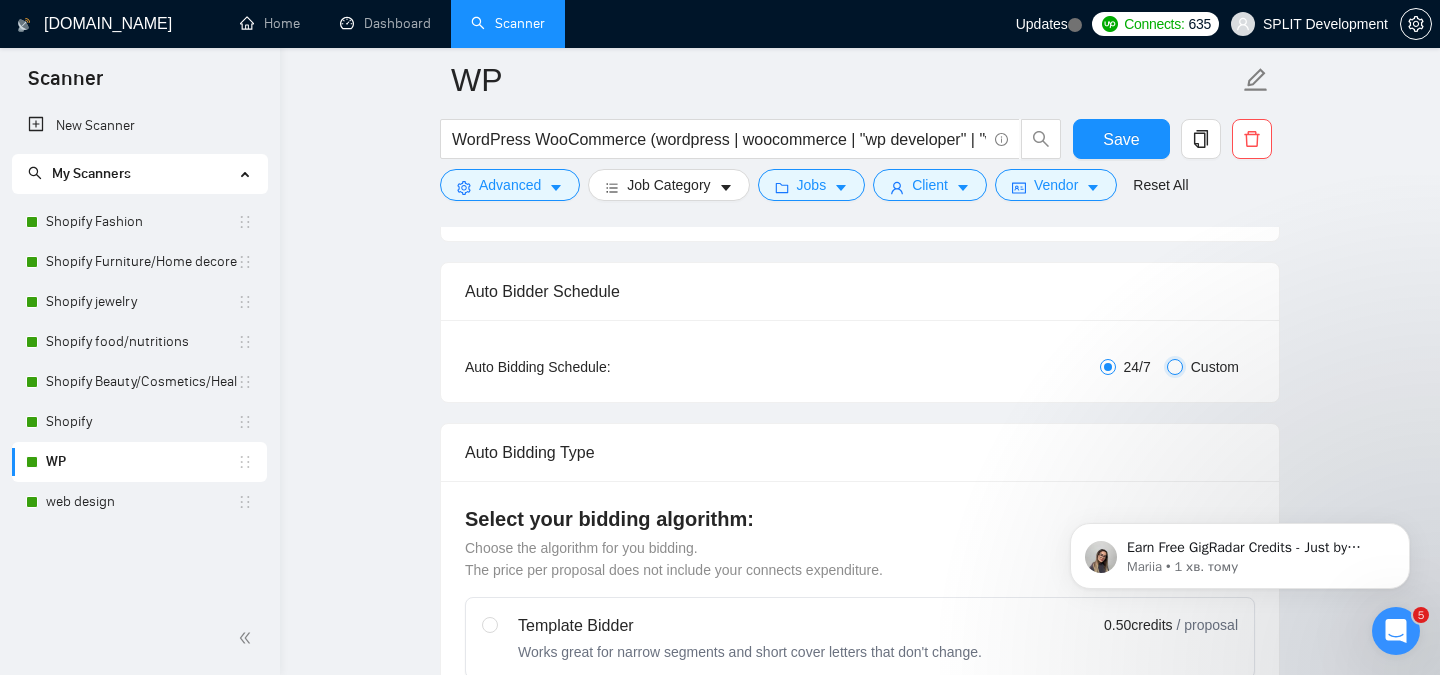 click on "Custom" at bounding box center (1175, 367) 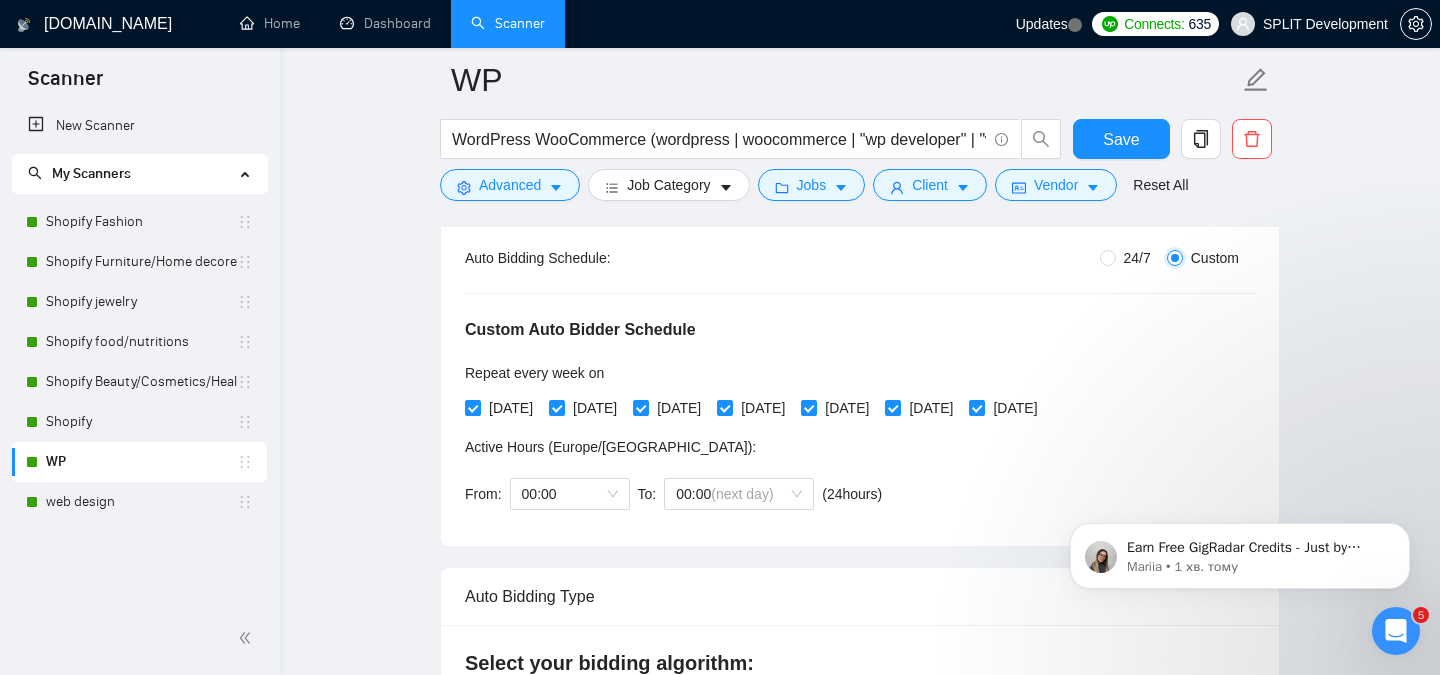 scroll, scrollTop: 425, scrollLeft: 0, axis: vertical 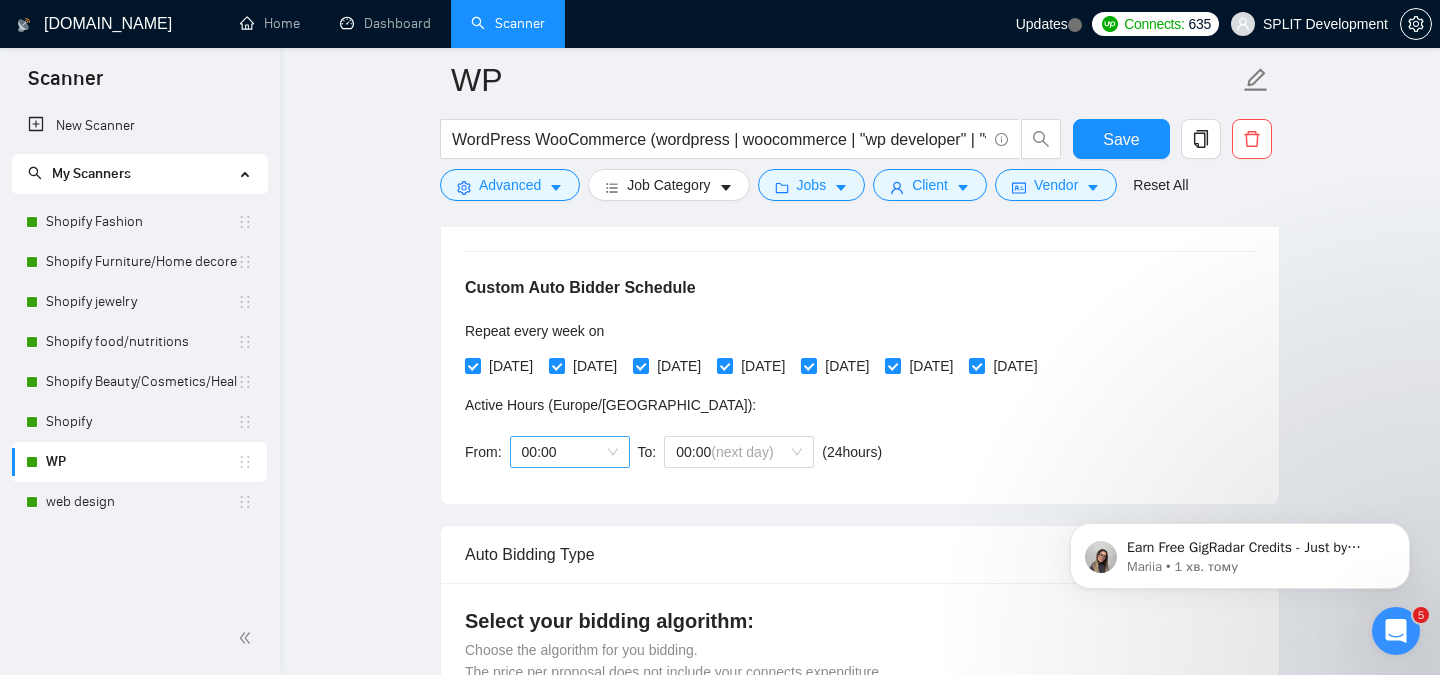 click on "00:00" at bounding box center (570, 452) 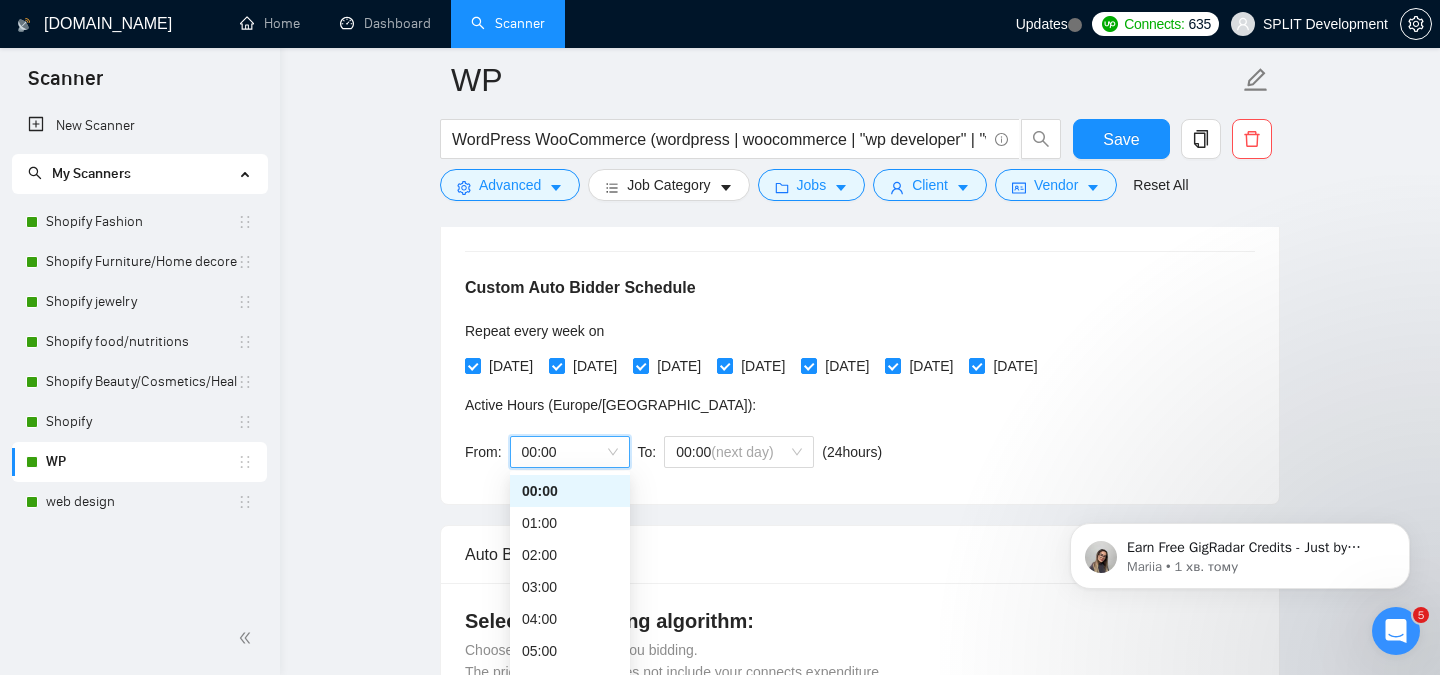 click on "00:00" at bounding box center (570, 452) 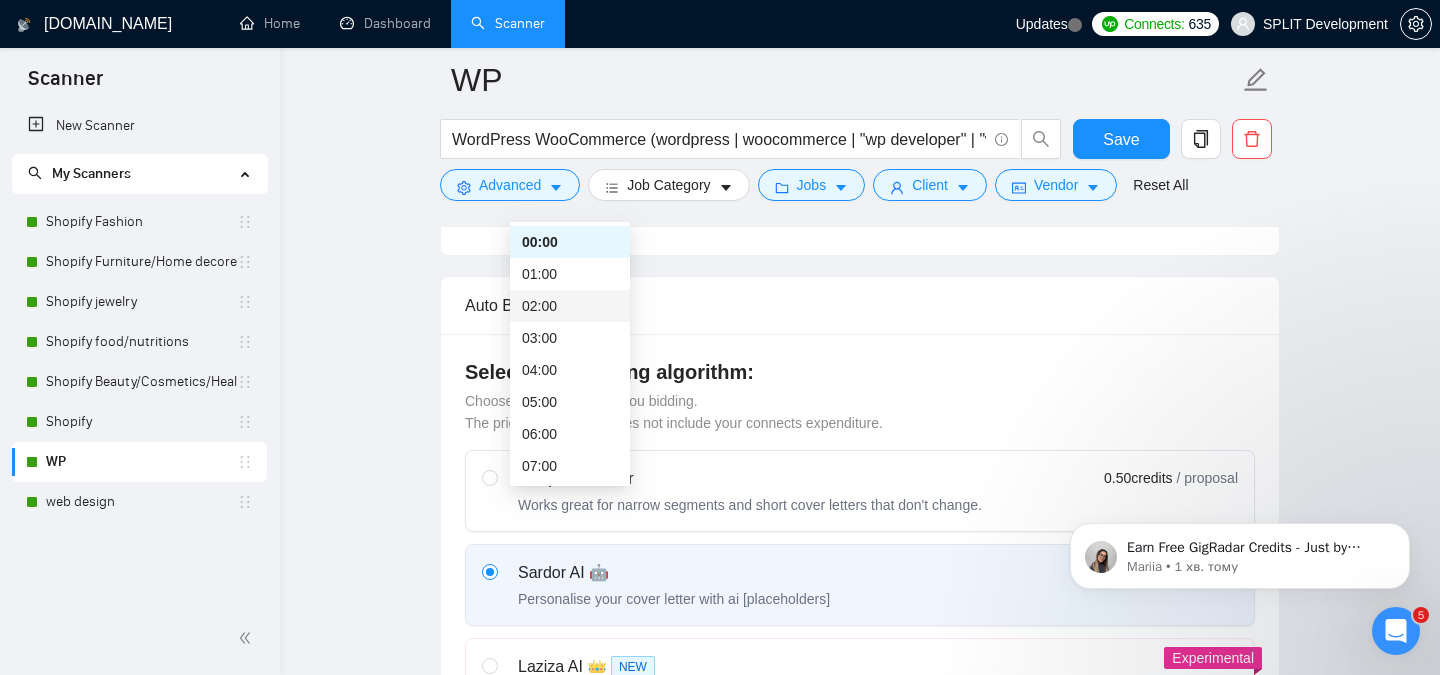 scroll, scrollTop: 657, scrollLeft: 0, axis: vertical 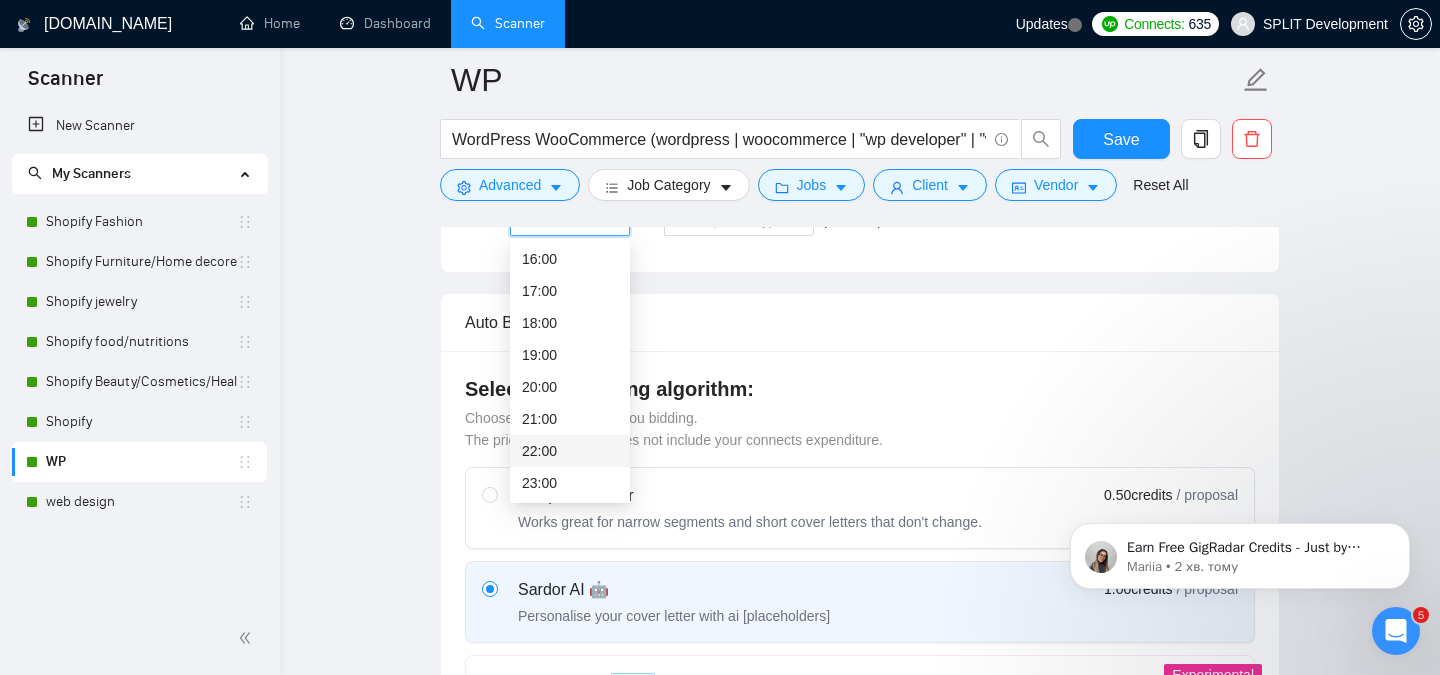 click on "22:00" at bounding box center [570, 451] 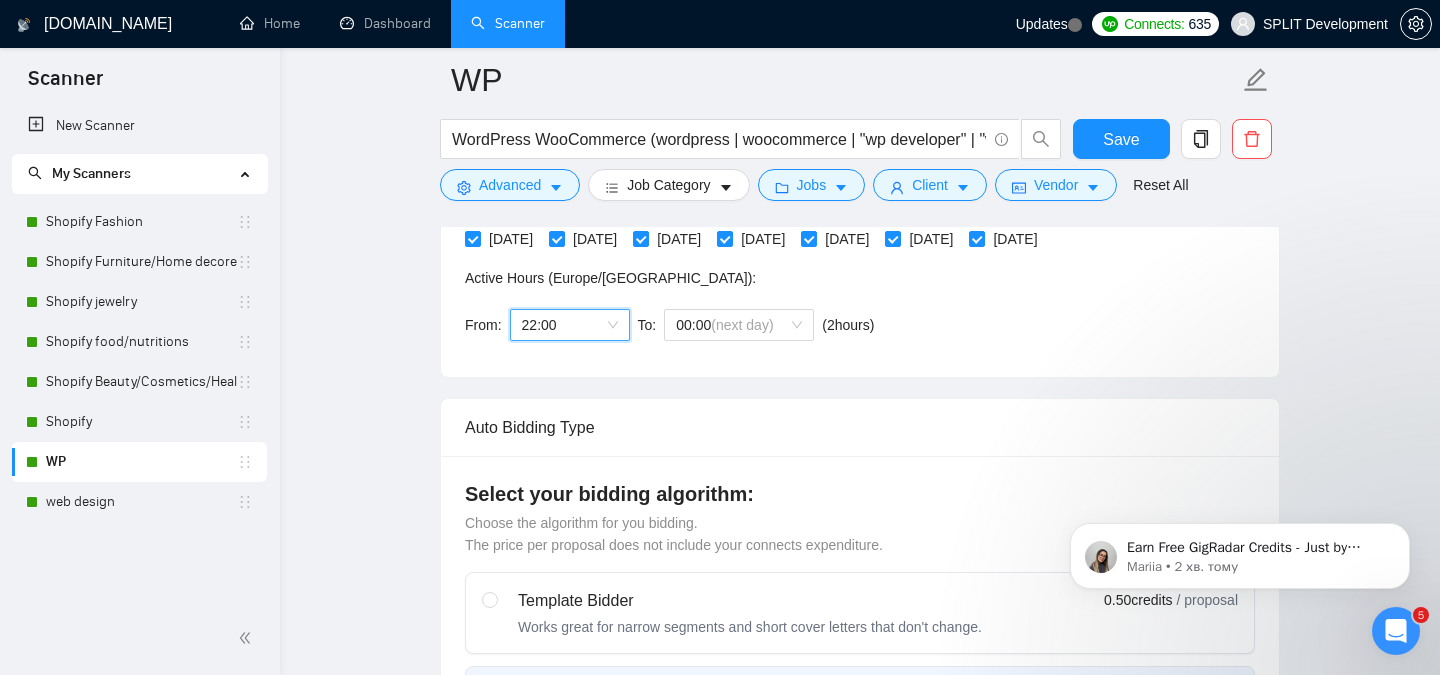 scroll, scrollTop: 551, scrollLeft: 0, axis: vertical 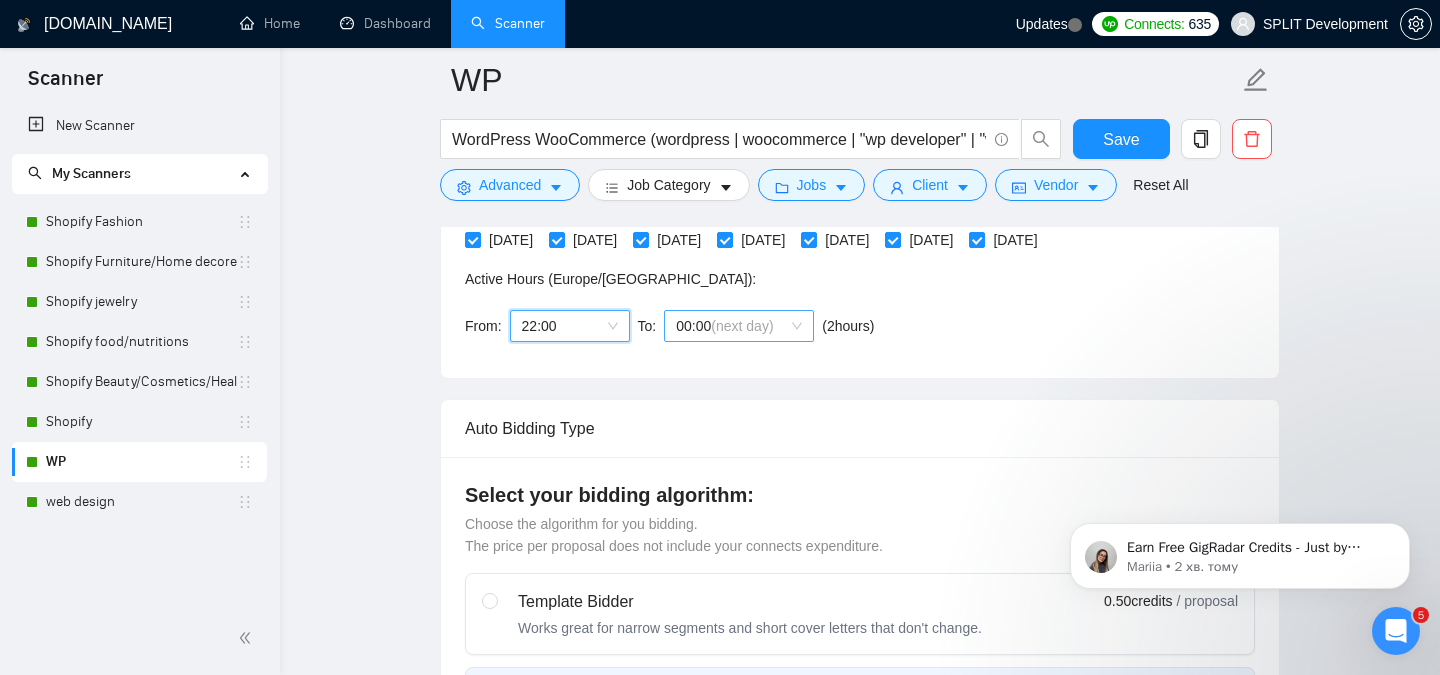 click on "(next day)" at bounding box center [742, 326] 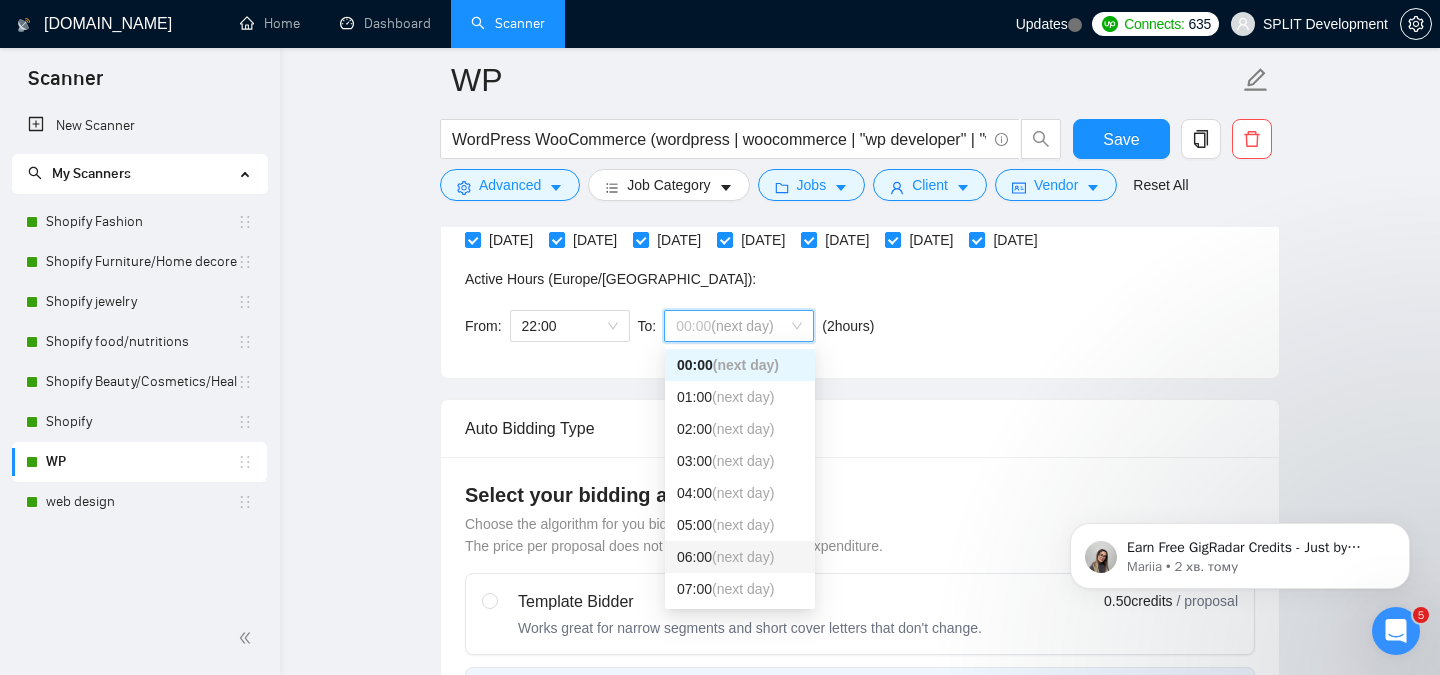 scroll, scrollTop: 65, scrollLeft: 0, axis: vertical 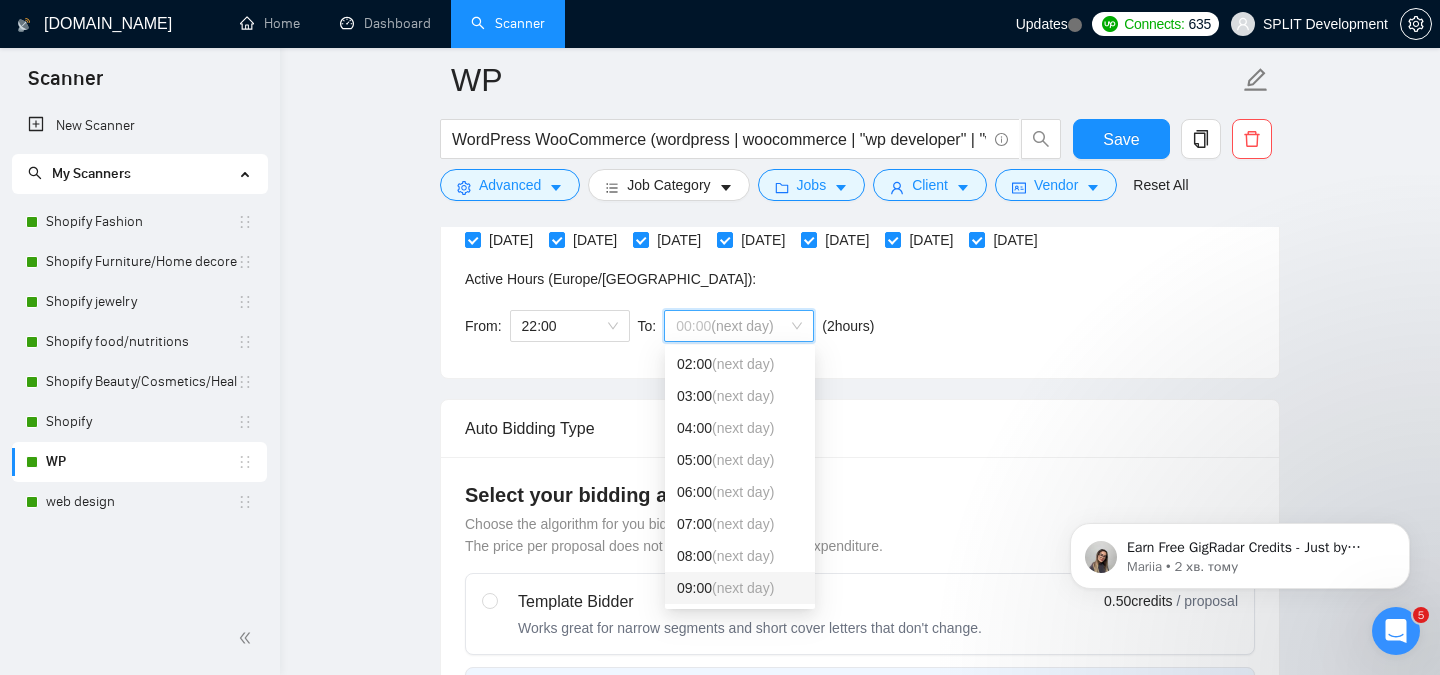 click on "(next day)" at bounding box center (743, 588) 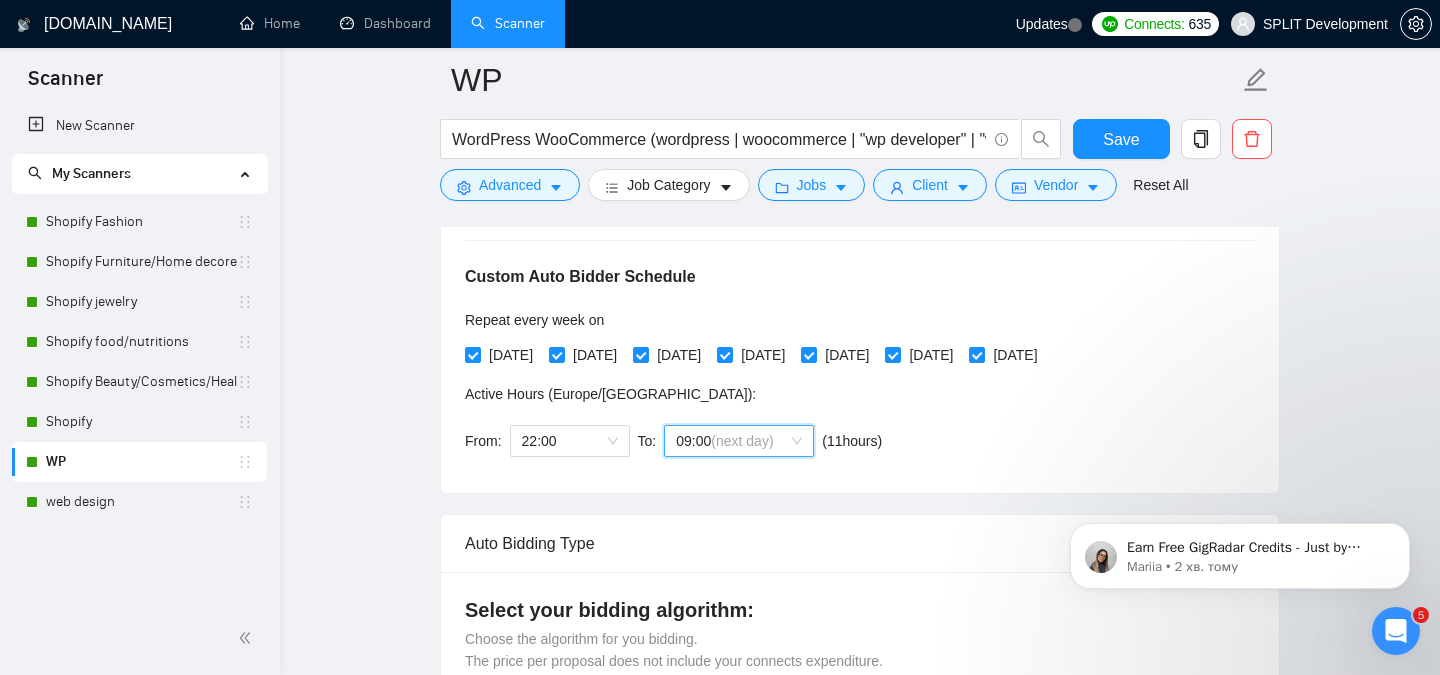 scroll, scrollTop: 433, scrollLeft: 0, axis: vertical 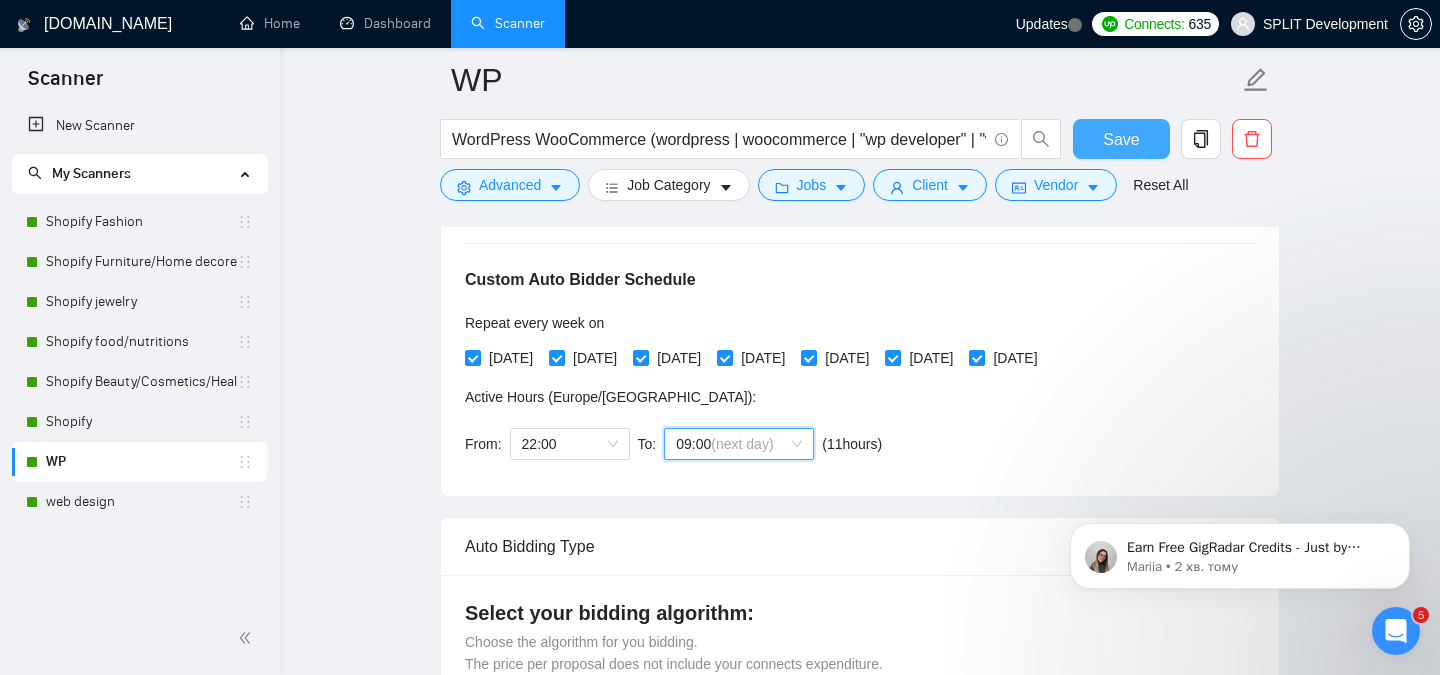 click on "Save" at bounding box center (1121, 139) 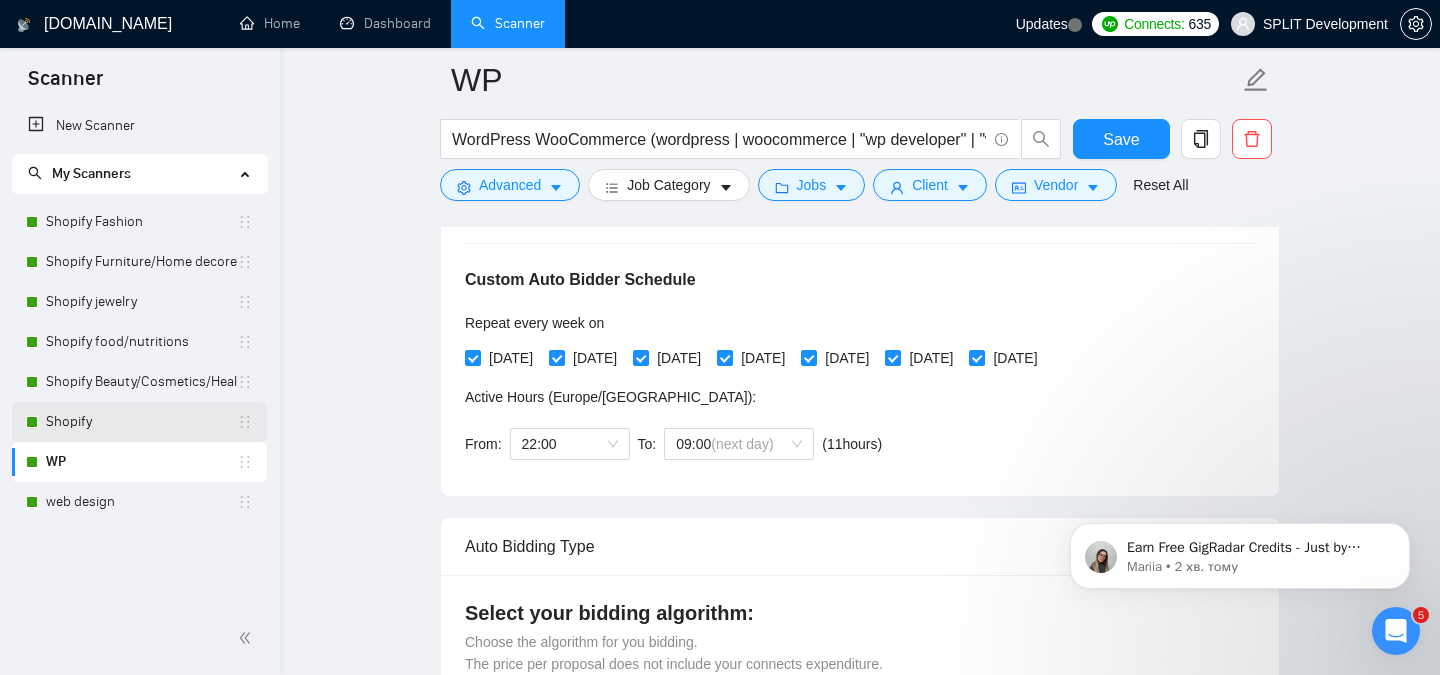 click on "Shopify" at bounding box center (141, 422) 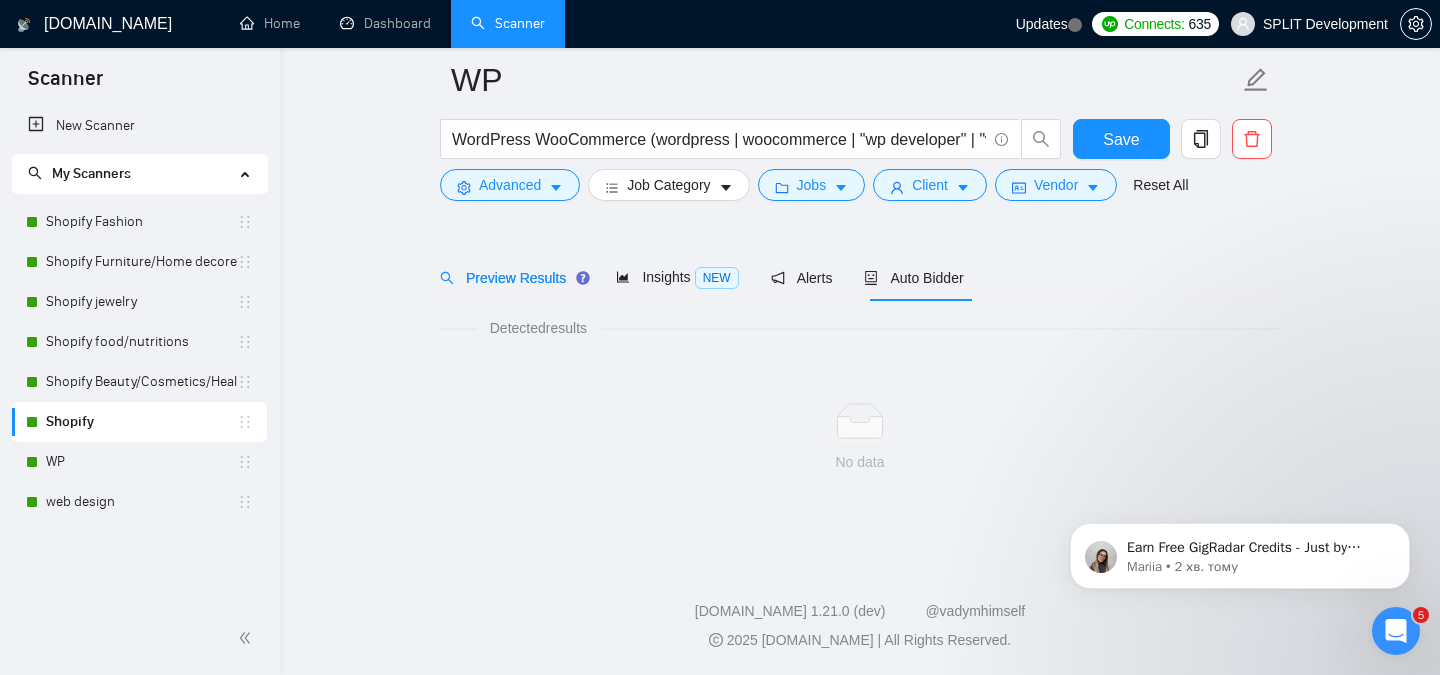 scroll, scrollTop: 55, scrollLeft: 0, axis: vertical 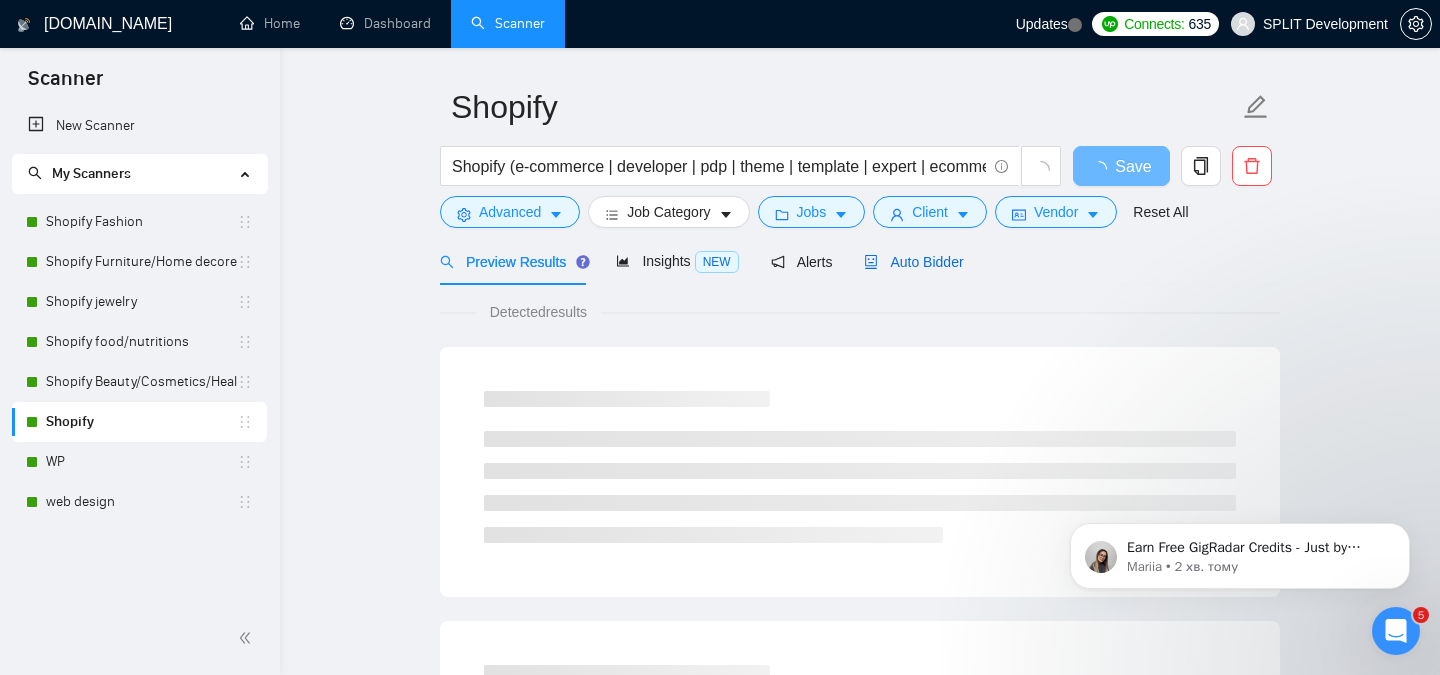 click on "Auto Bidder" at bounding box center [913, 262] 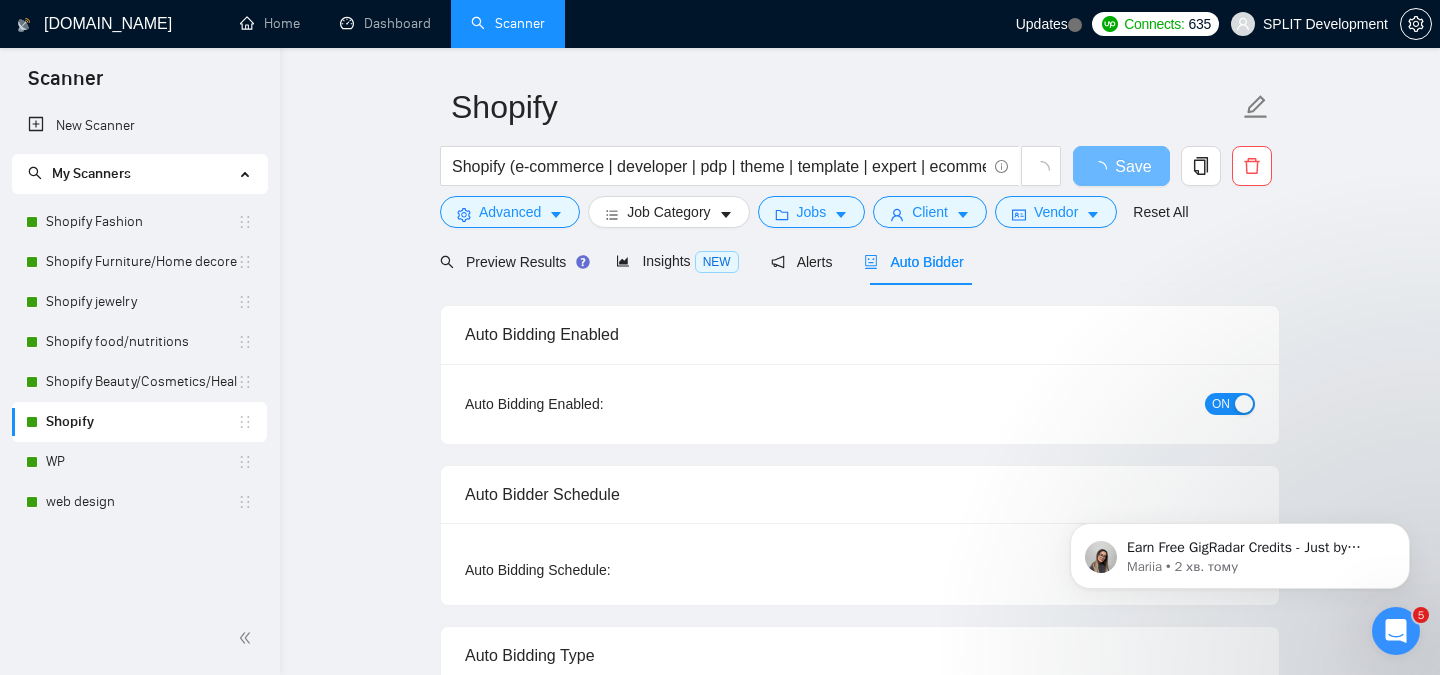 type 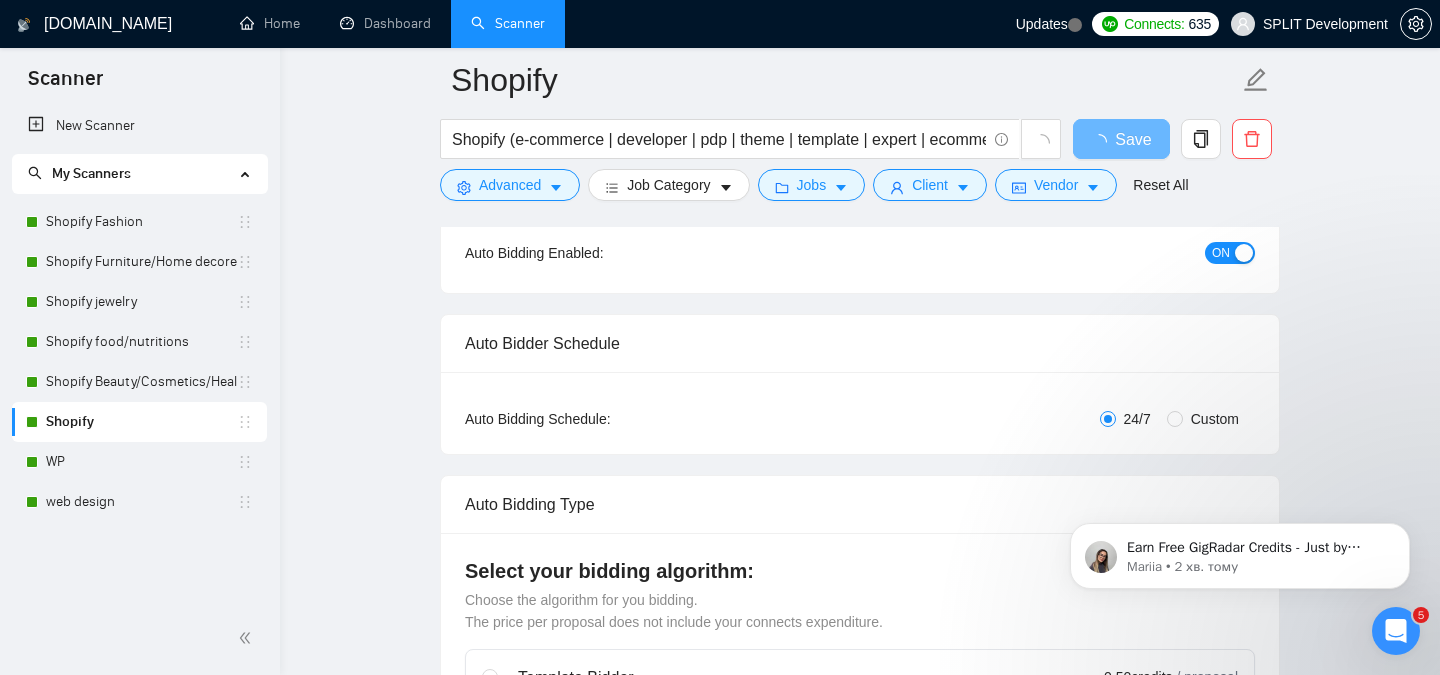 scroll, scrollTop: 231, scrollLeft: 0, axis: vertical 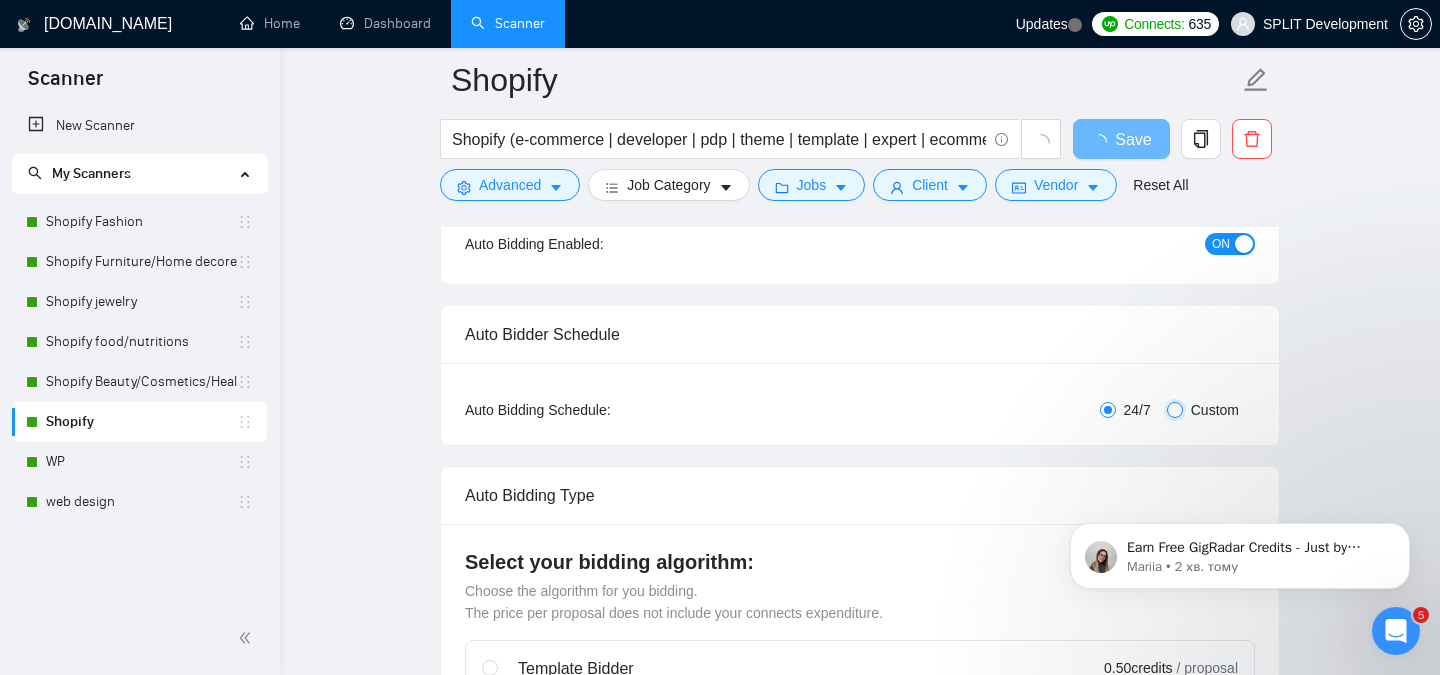 click on "Custom" at bounding box center [1175, 410] 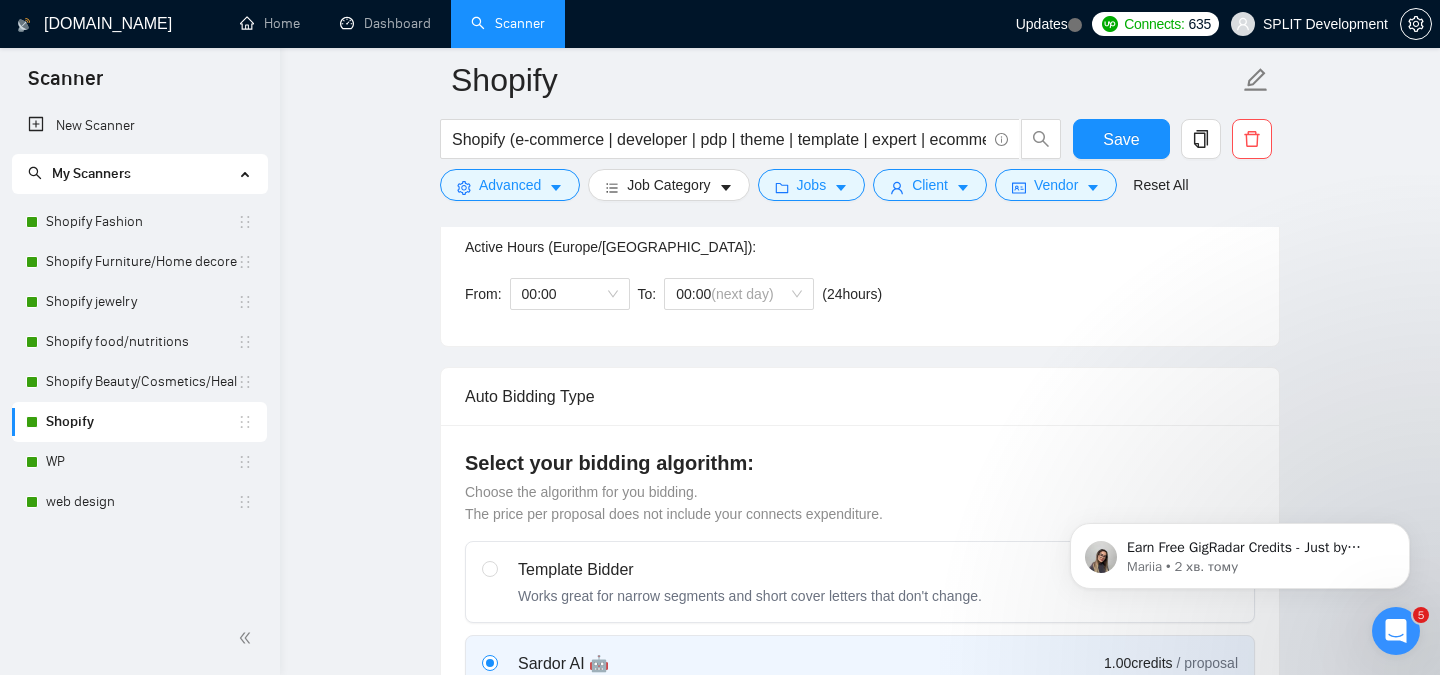 scroll, scrollTop: 588, scrollLeft: 0, axis: vertical 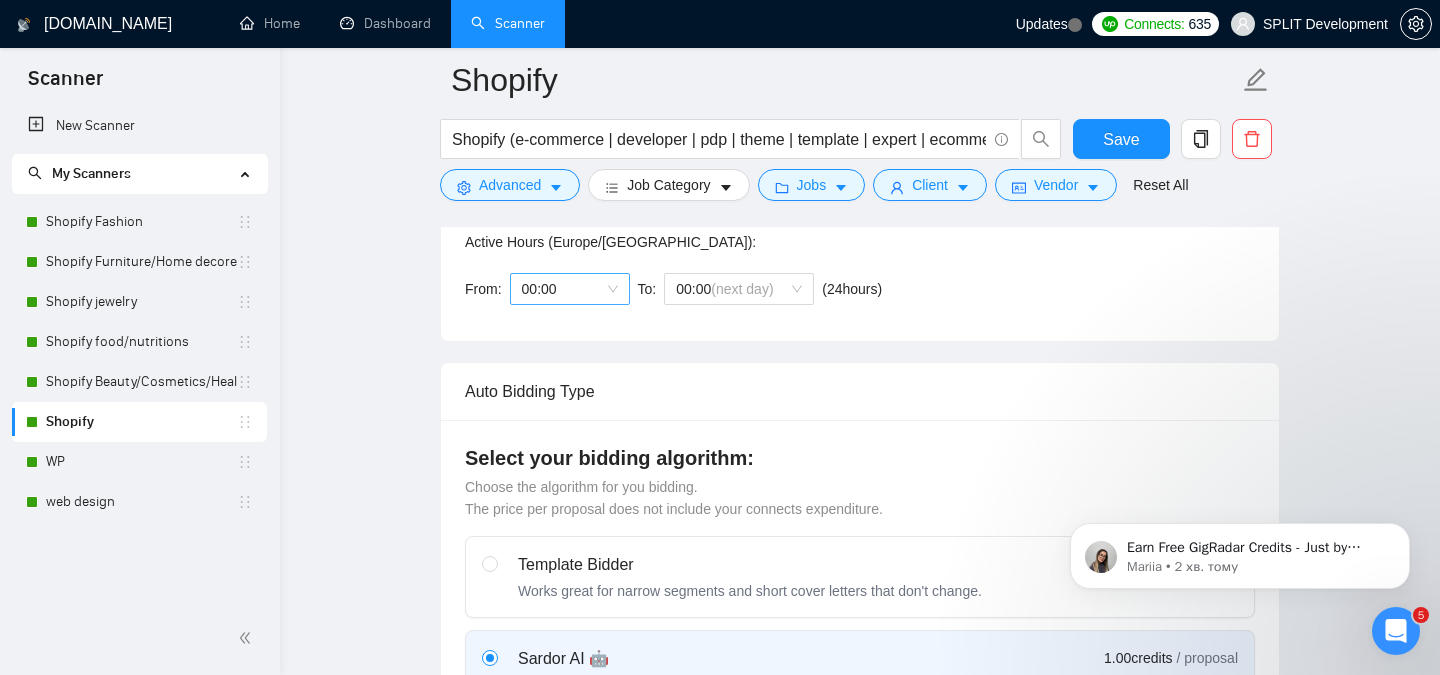 click on "00:00" at bounding box center [570, 289] 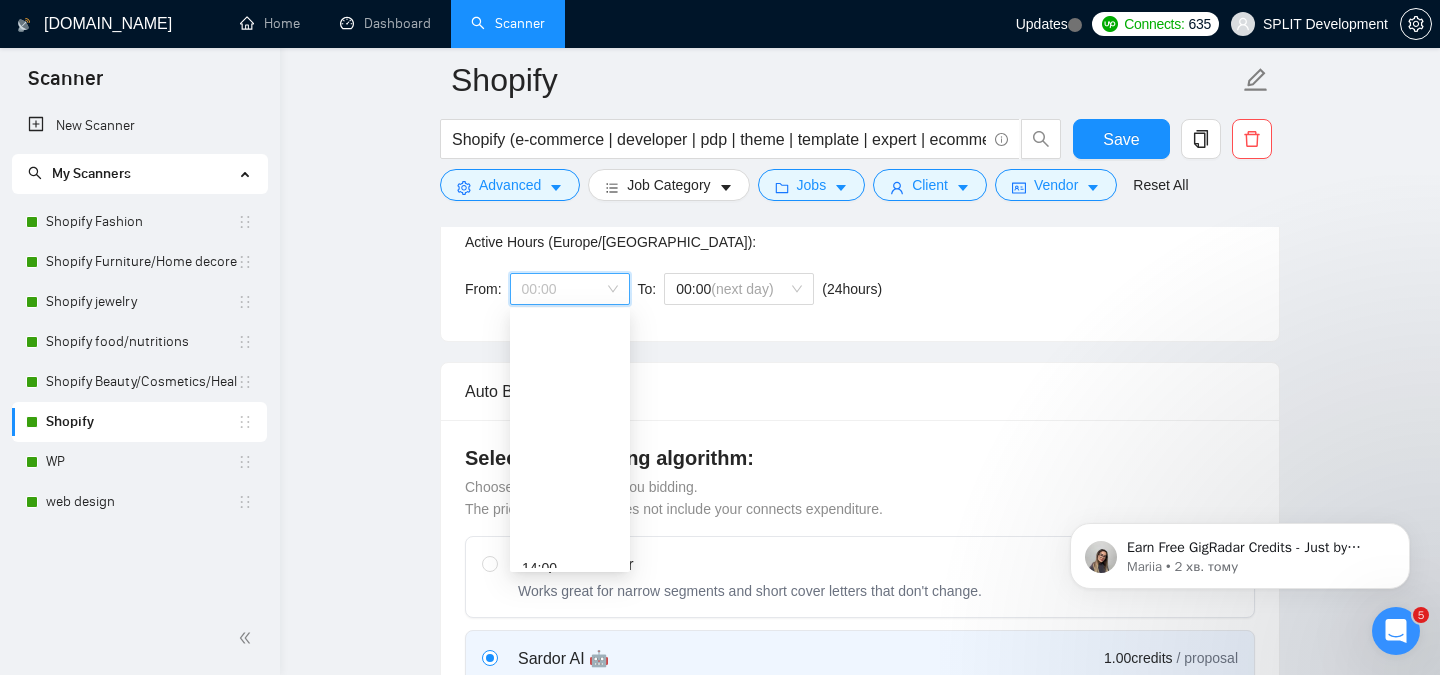scroll, scrollTop: 512, scrollLeft: 0, axis: vertical 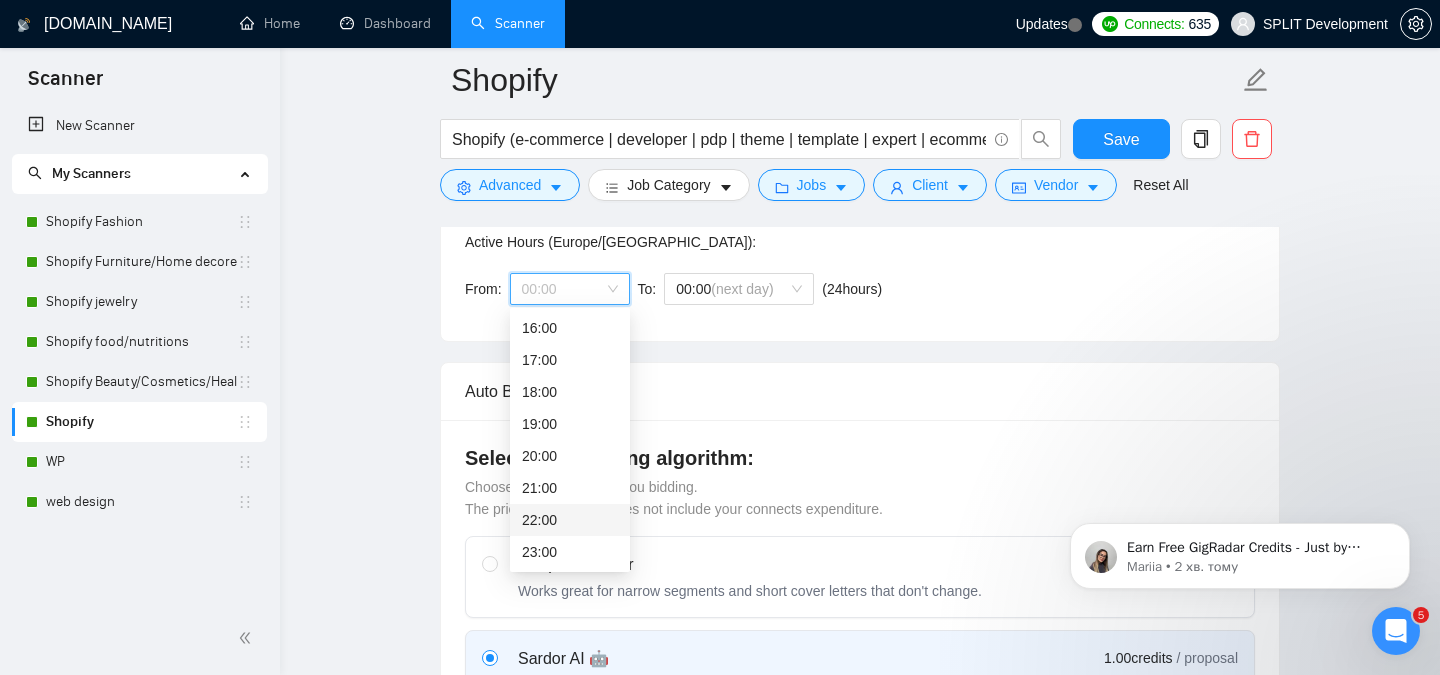 click on "22:00" at bounding box center [570, 520] 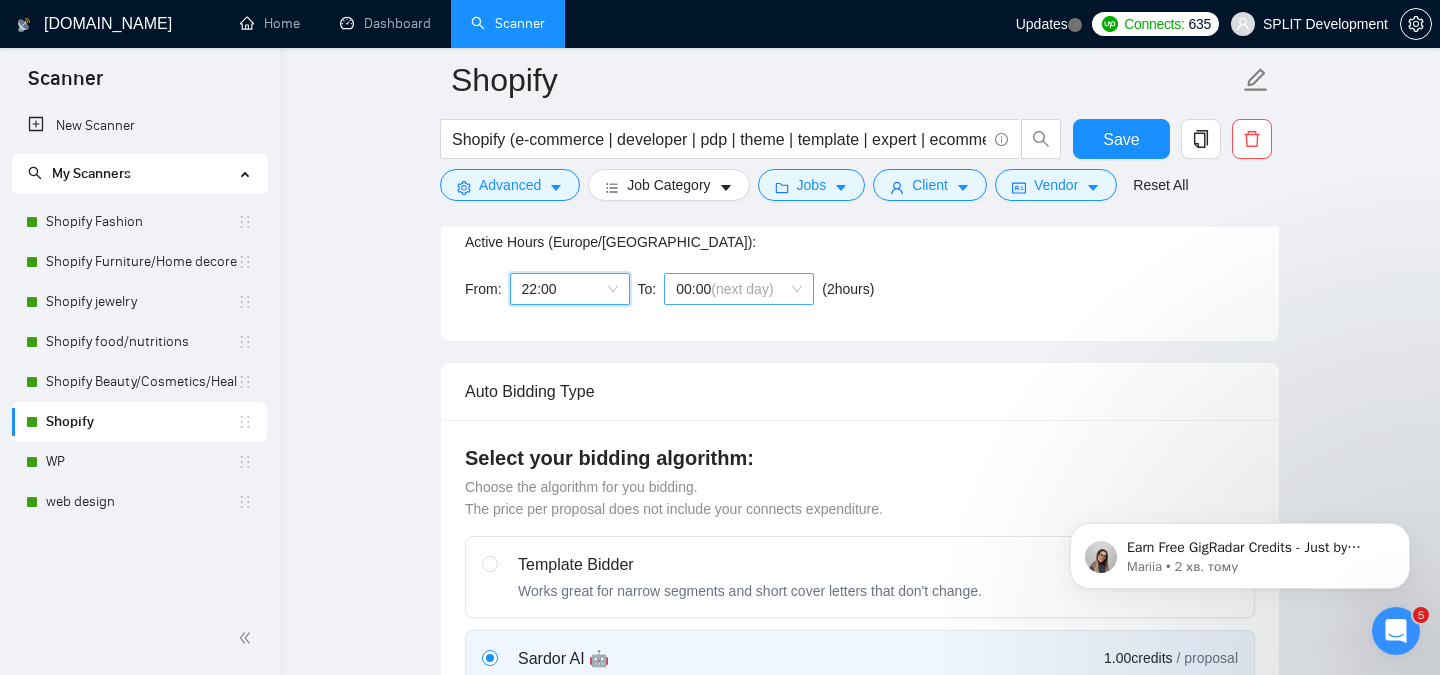click on "(next day)" at bounding box center [742, 289] 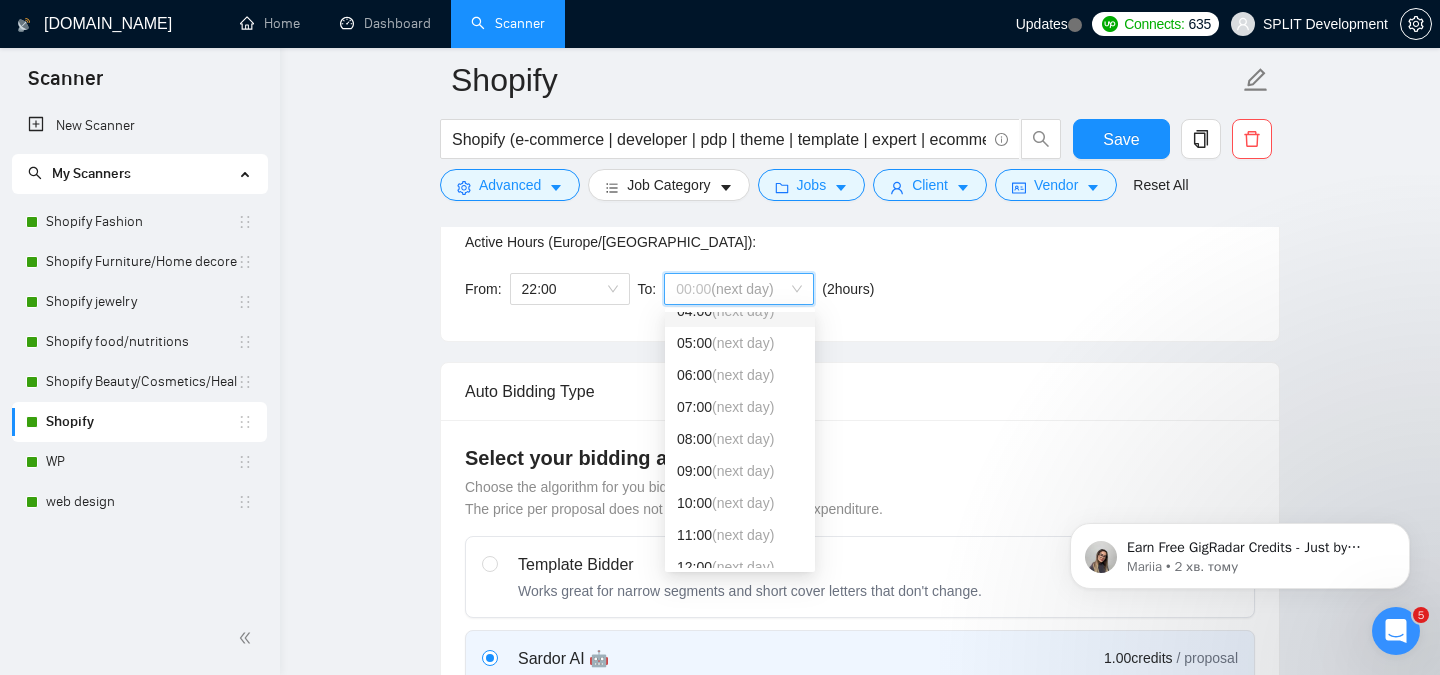 scroll, scrollTop: 155, scrollLeft: 0, axis: vertical 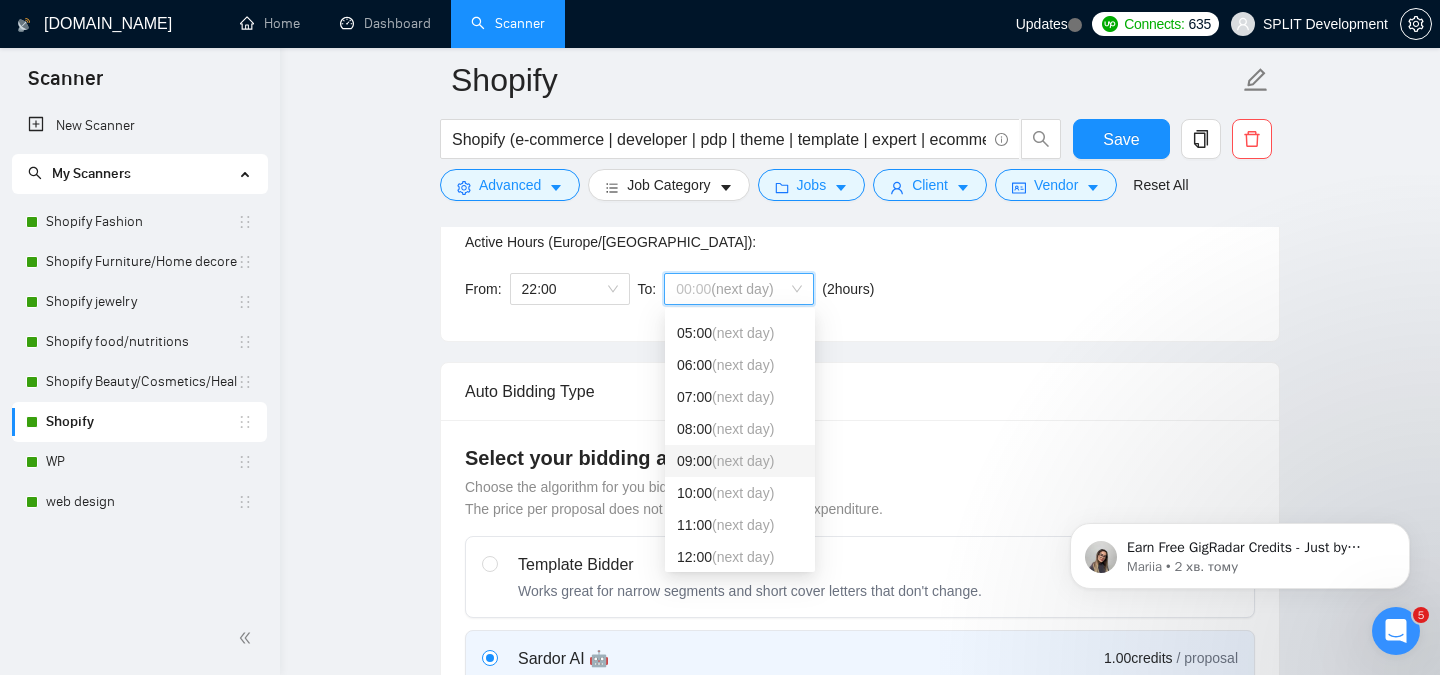 click on "(next day)" at bounding box center [743, 461] 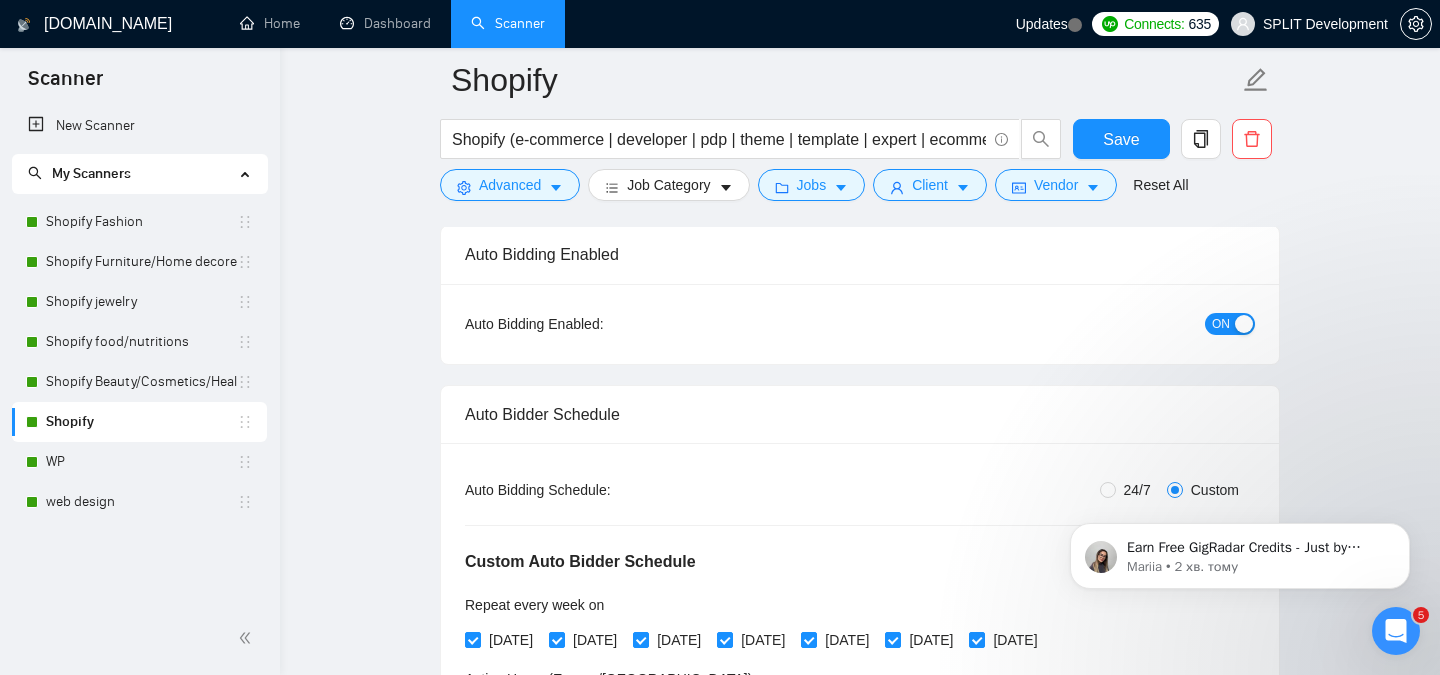 scroll, scrollTop: 138, scrollLeft: 0, axis: vertical 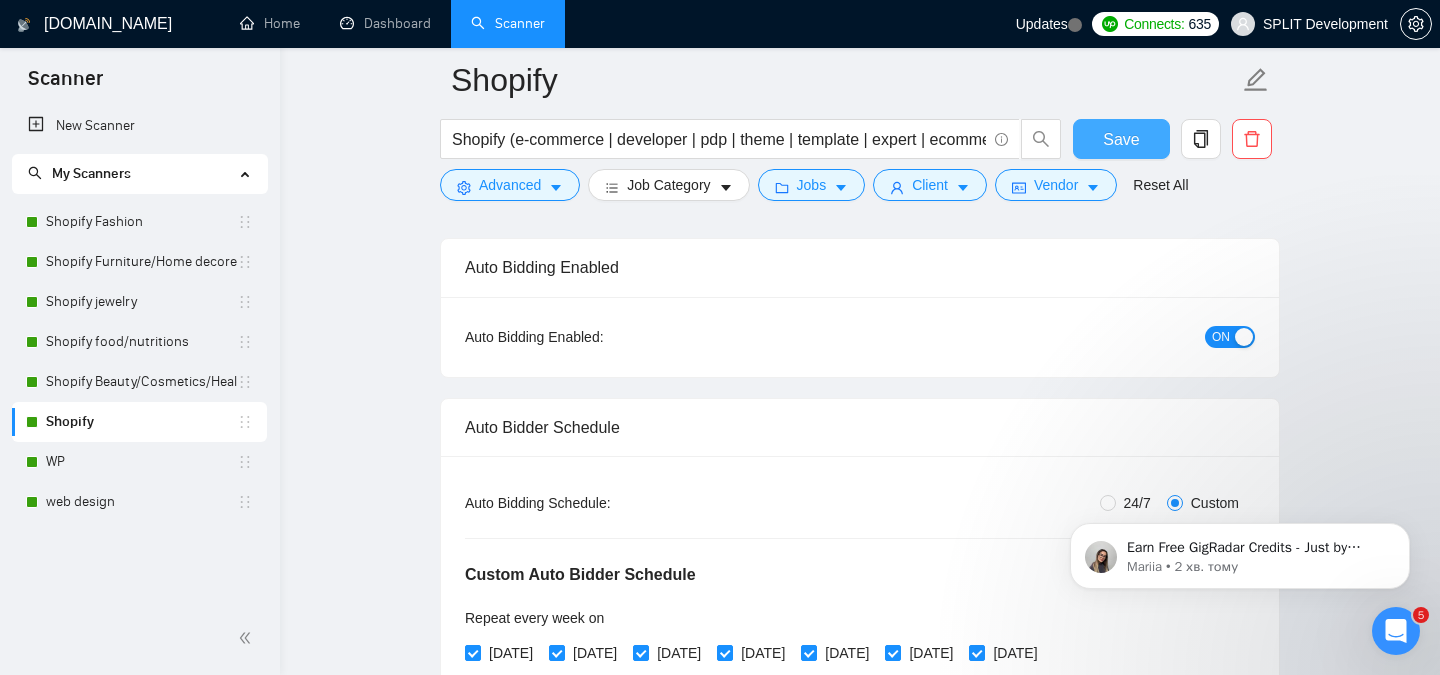 click on "Save" at bounding box center [1121, 139] 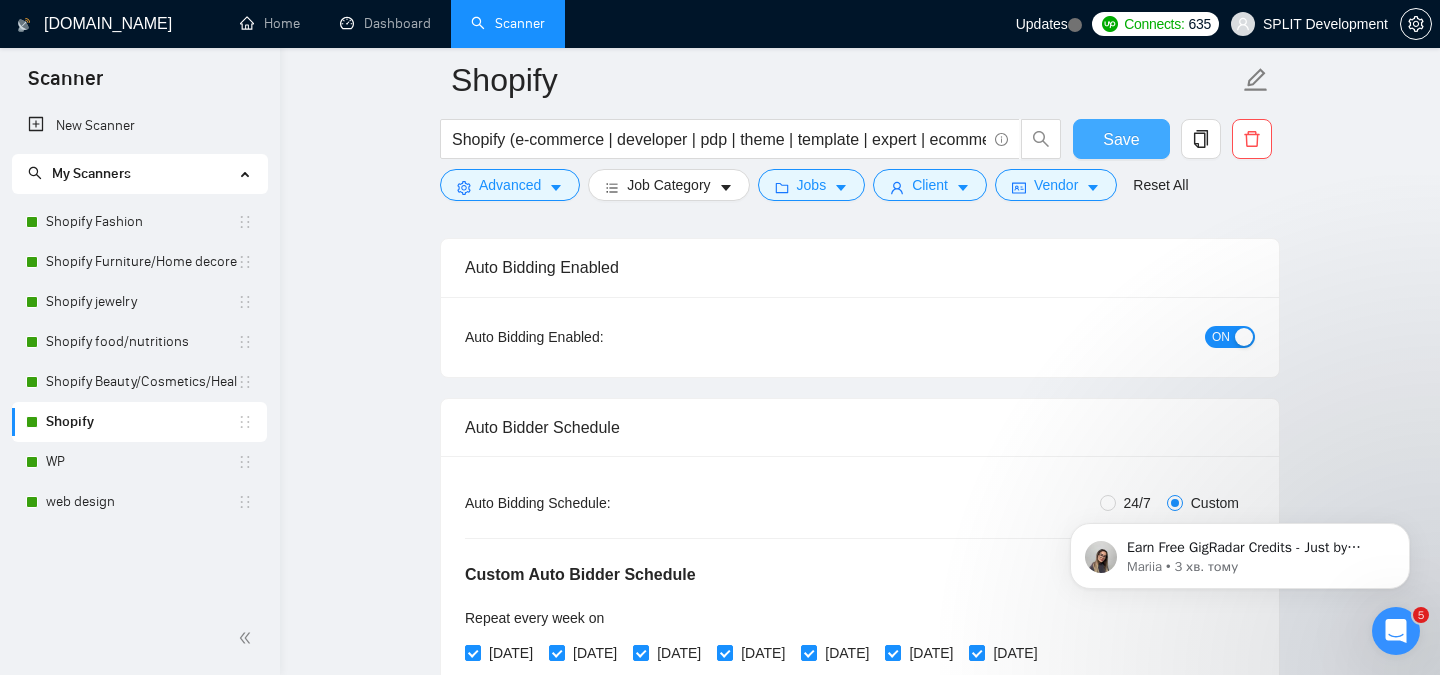 click on "Save" at bounding box center [1121, 139] 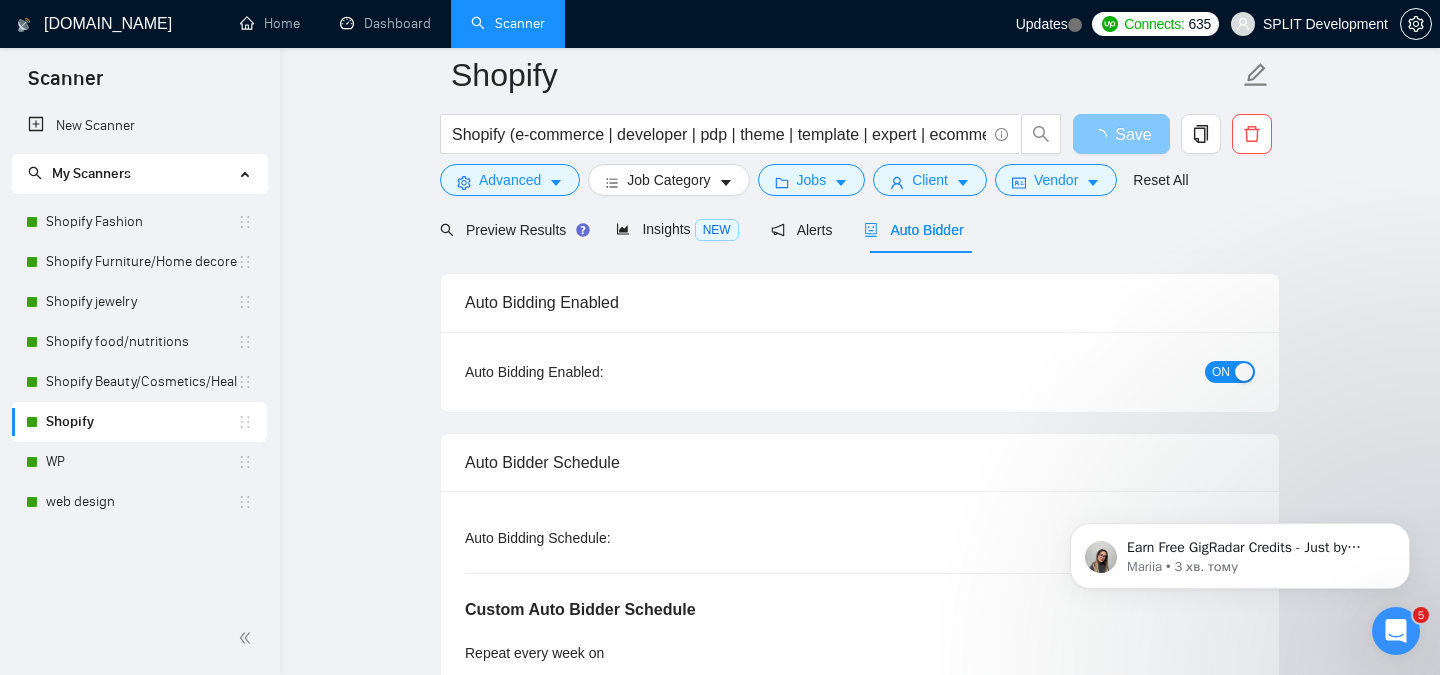 scroll, scrollTop: 42, scrollLeft: 0, axis: vertical 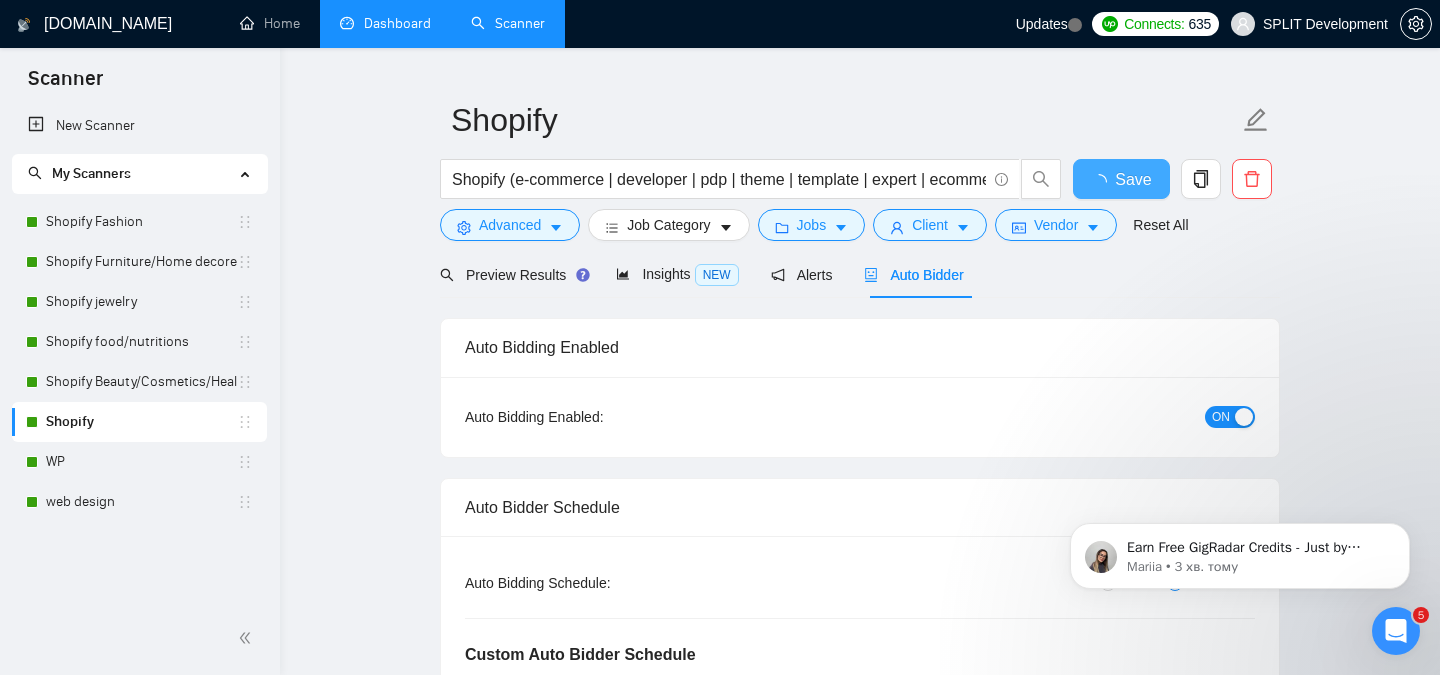 type 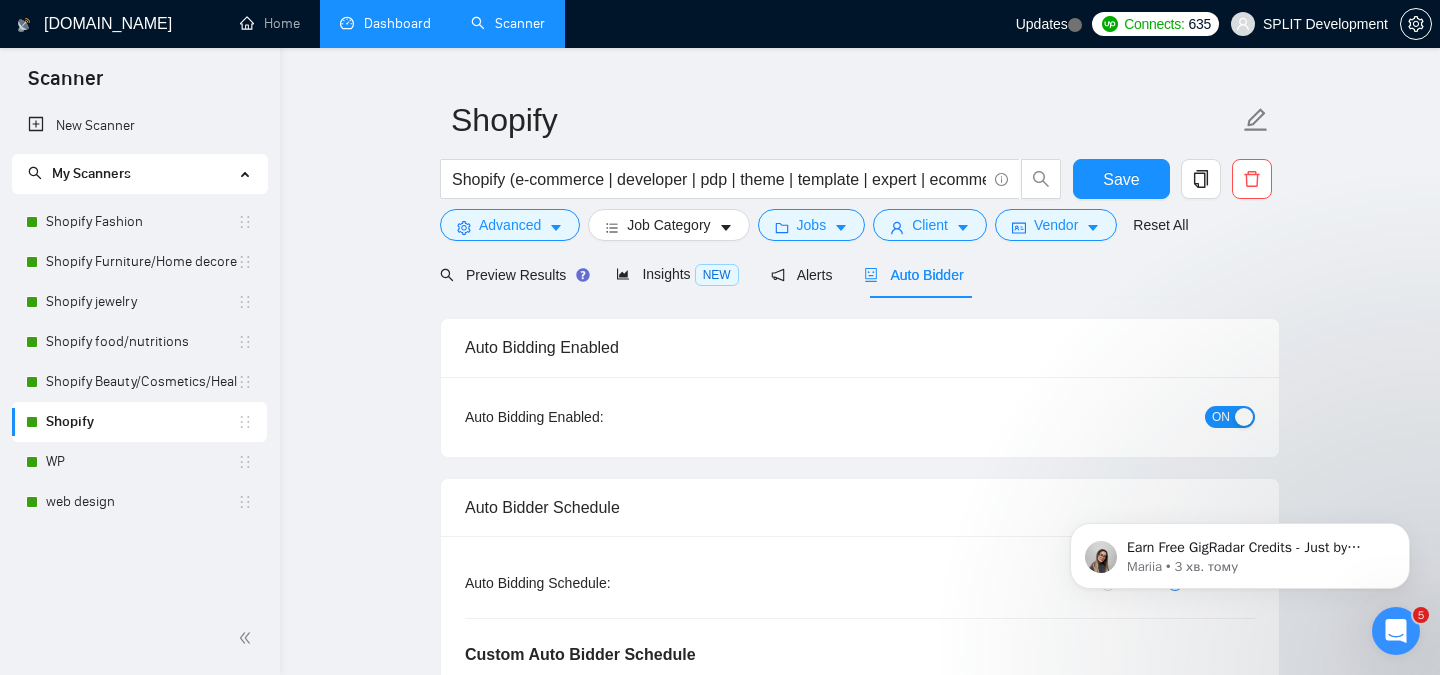 click on "Dashboard" at bounding box center (385, 23) 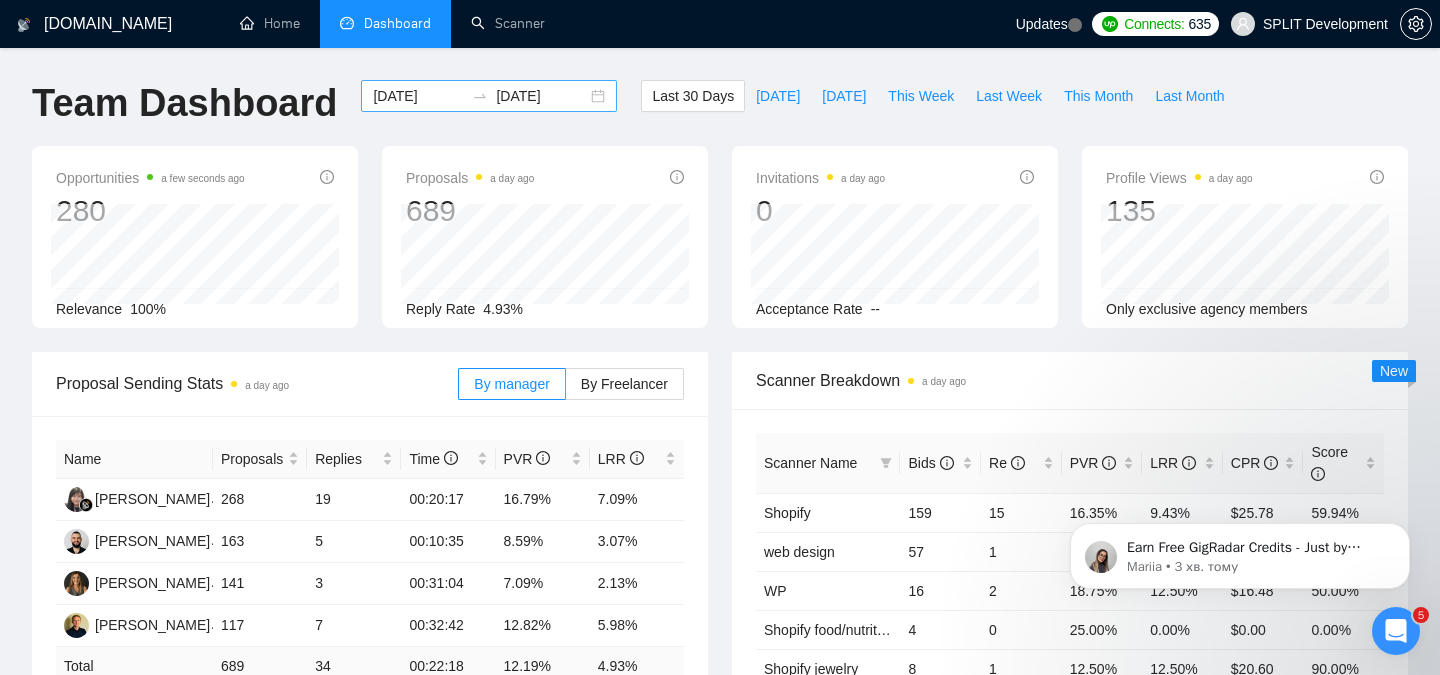 click on "[DATE]" at bounding box center (541, 96) 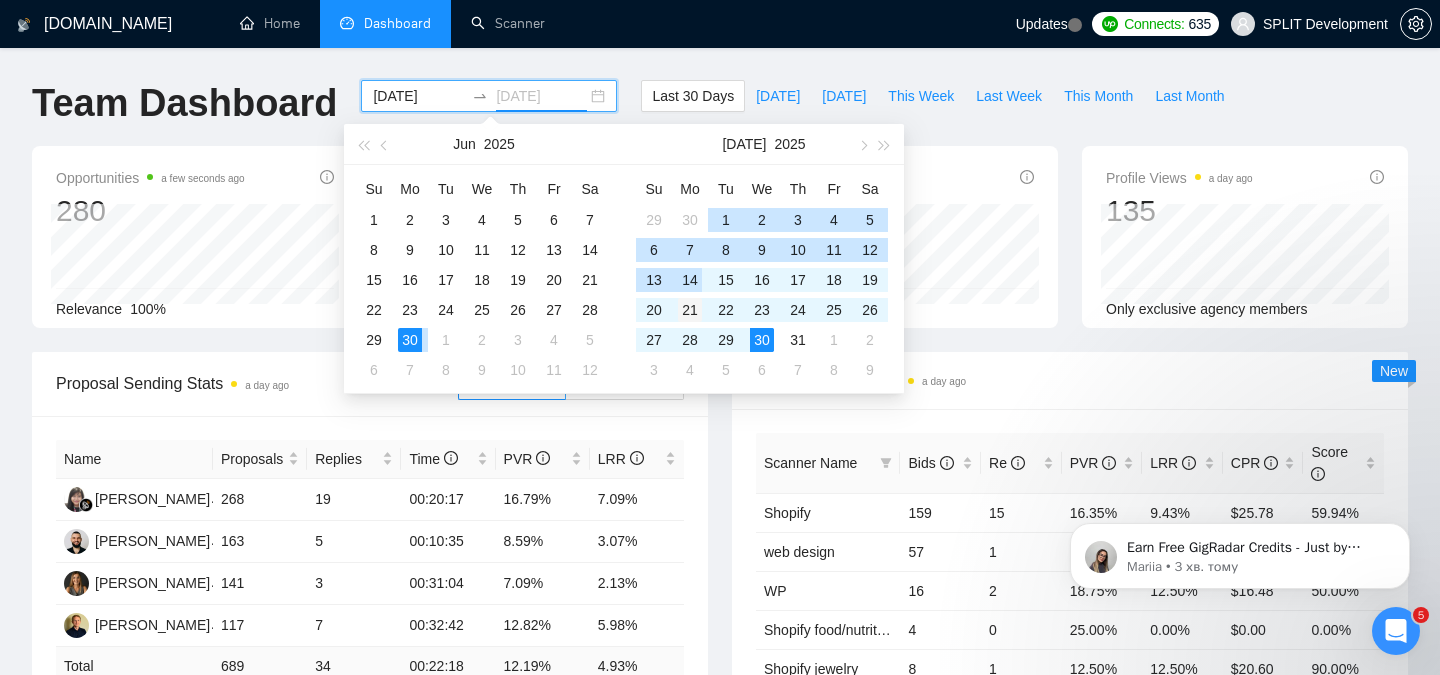 type on "[DATE]" 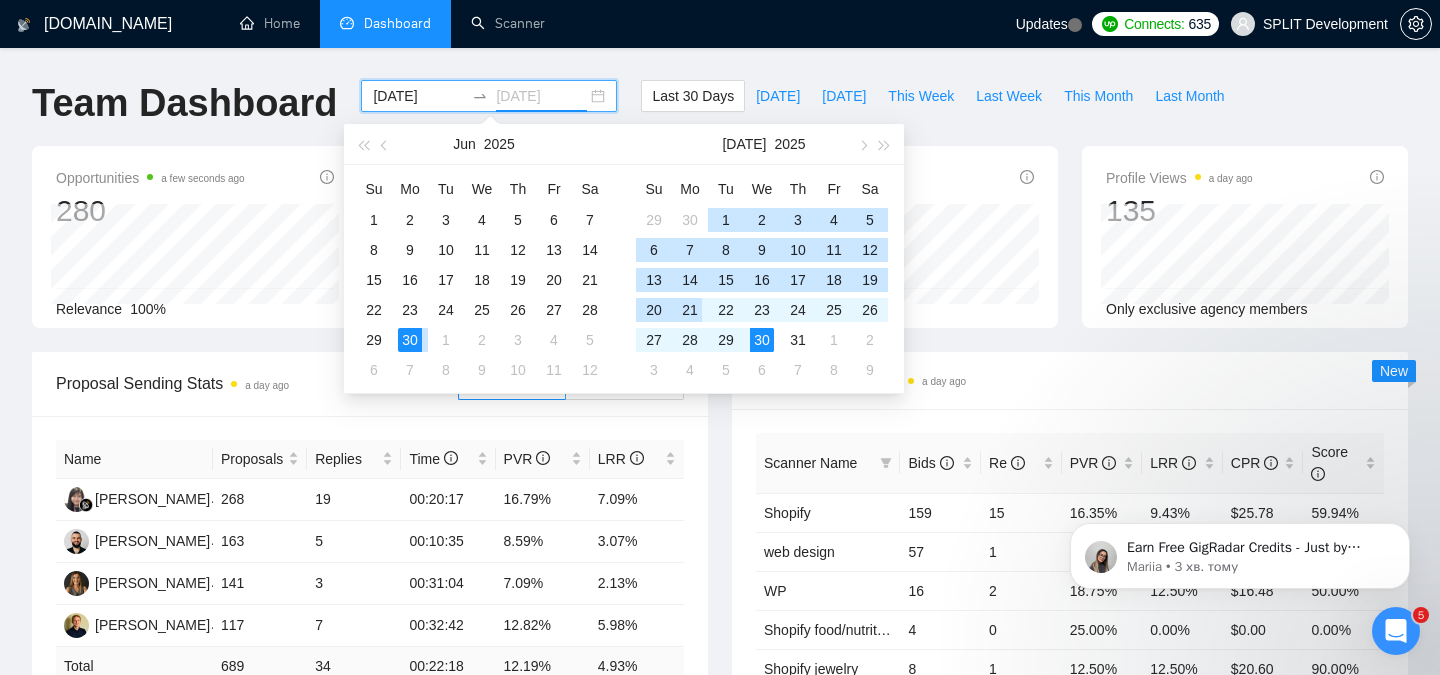 click on "21" at bounding box center [690, 310] 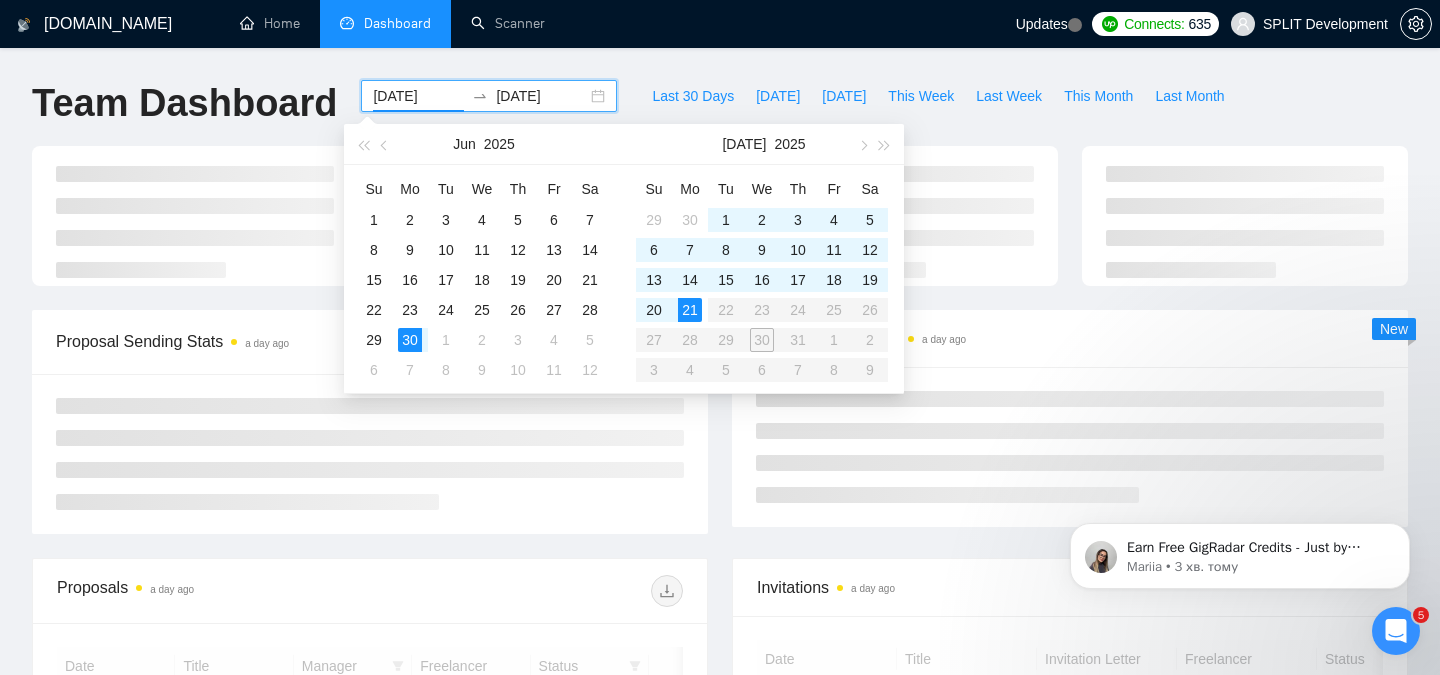 click on "Su Mo Tu We Th Fr Sa 29 30 1 2 3 4 5 6 7 8 9 10 11 12 13 14 15 16 17 18 19 20 21 22 23 24 25 26 27 28 29 30 31 1 2 3 4 5 6 7 8 9" at bounding box center [762, 279] 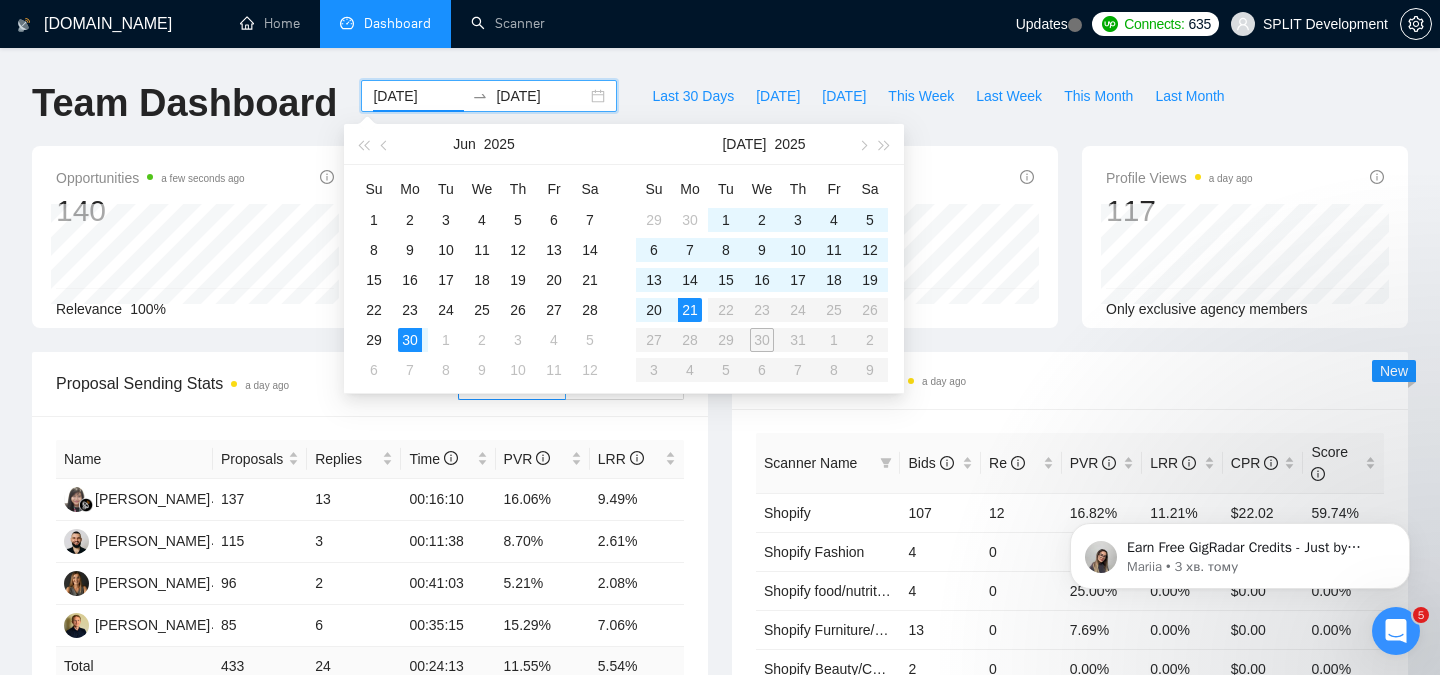 type on "[DATE]" 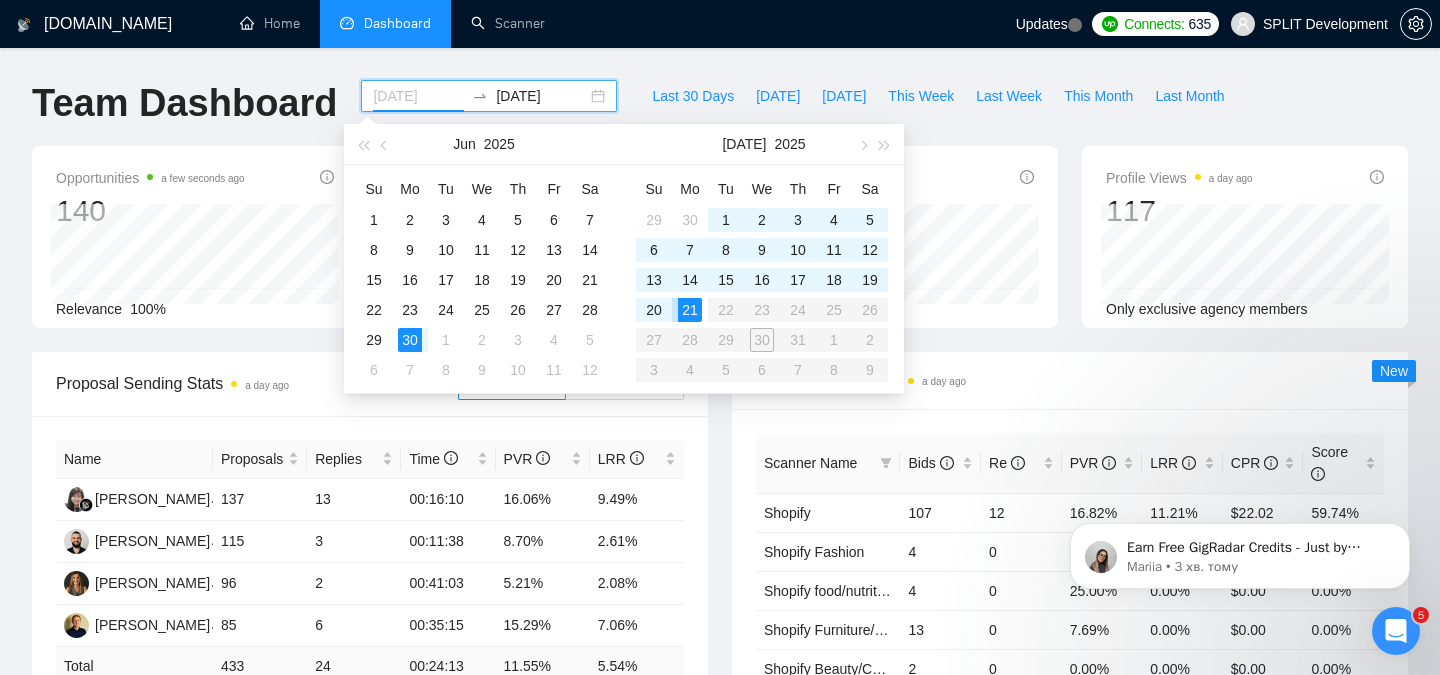 click on "21" at bounding box center [690, 310] 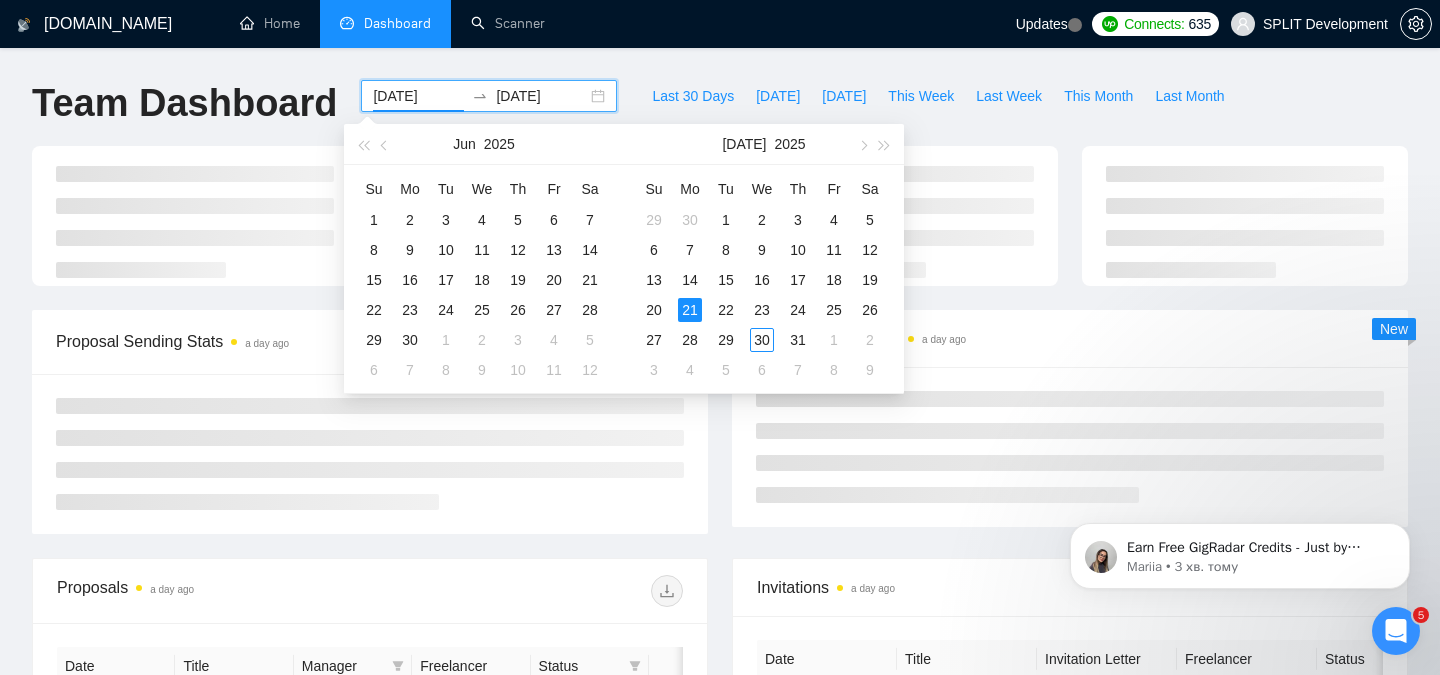 click on "[DOMAIN_NAME] Home Dashboard Scanner Updates
Connects: 635 SPLIT Development Team Dashboard [DATE] [DATE] Last 30 Days [DATE] [DATE] This Week Last Week This Month Last Month Proposal Sending Stats a day ago By manager By Freelancer Scanner Breakdown a day ago New Proposals a day ago Date Title Manager Freelancer Status               [DATE] 22:32 Expert Shopify Developer needed to make changes to existing Shopify site – right away [PERSON_NAME] [PERSON_NAME] [DATE] 22:27 Front End WordPress Developer for Page Redesign and Optimization [PERSON_NAME] [PERSON_NAME] [DATE] 21:39 Shopify Store Setup for Eco-Friendly Dropshipping [PERSON_NAME] [PERSON_NAME] [DATE] 20:55 Figma to Shopify [PERSON_NAME] [PERSON_NAME] [DATE] 20:31 Wordpress Developer [PERSON_NAME] [PERSON_NAME] [DATE] 20:15 Build bilingual SEO-optimized WordPress site (5–6 pages) [PERSON_NAME] [PERSON_NAME] 1 2 3 4 5" at bounding box center [720, 337] 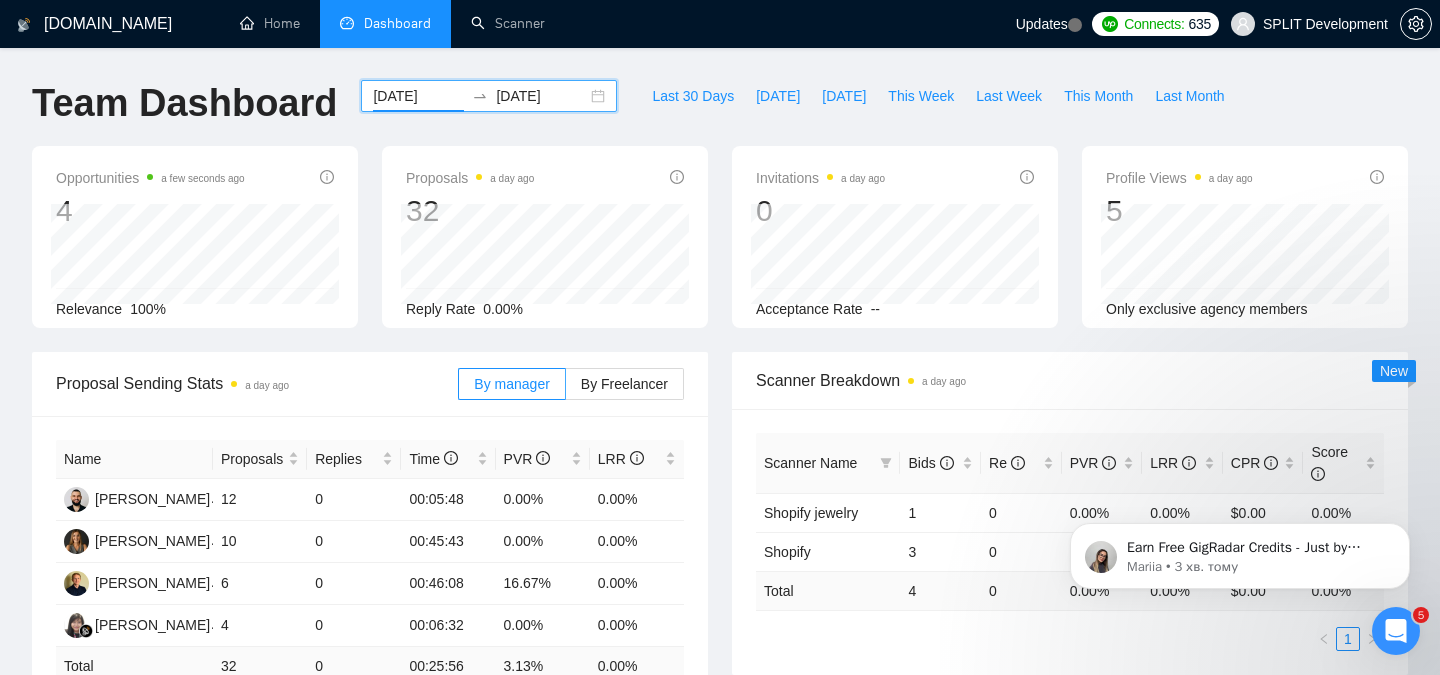 click on "[DATE]" at bounding box center (541, 96) 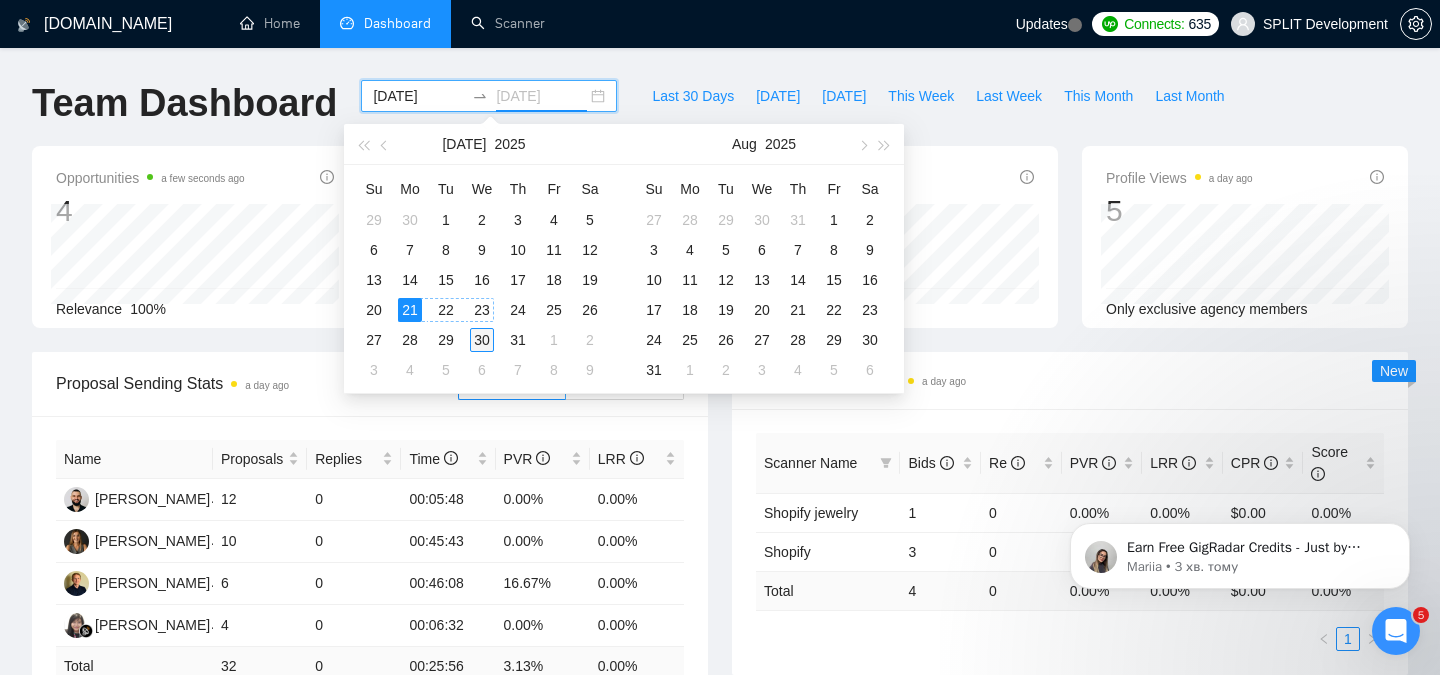 type on "[DATE]" 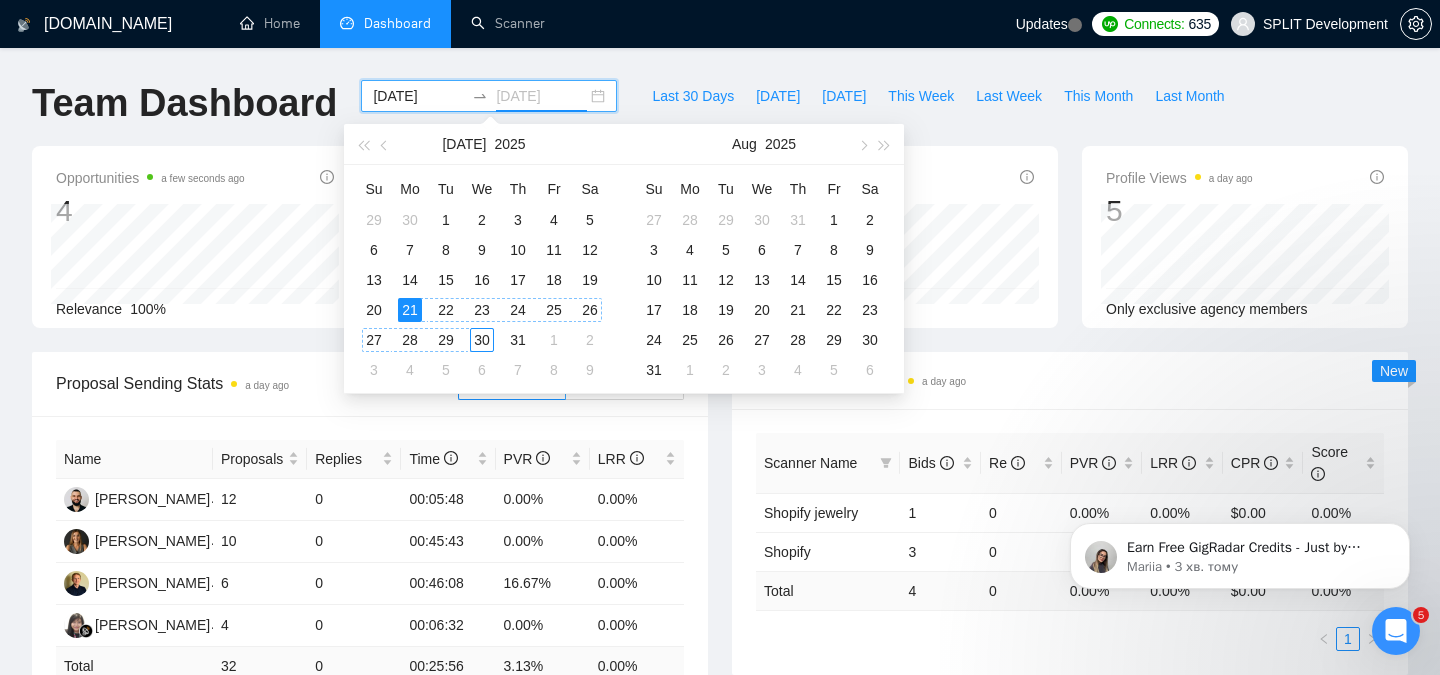 click on "30" at bounding box center (482, 340) 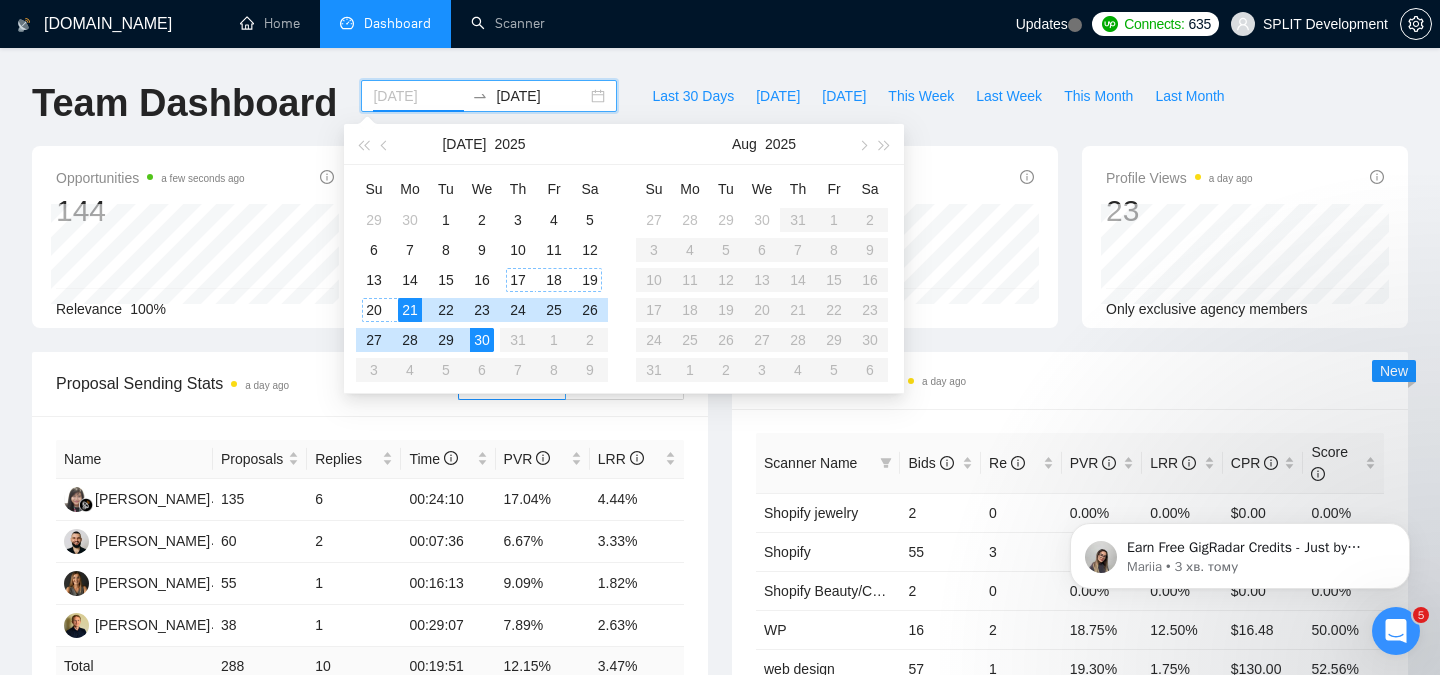 type on "[DATE]" 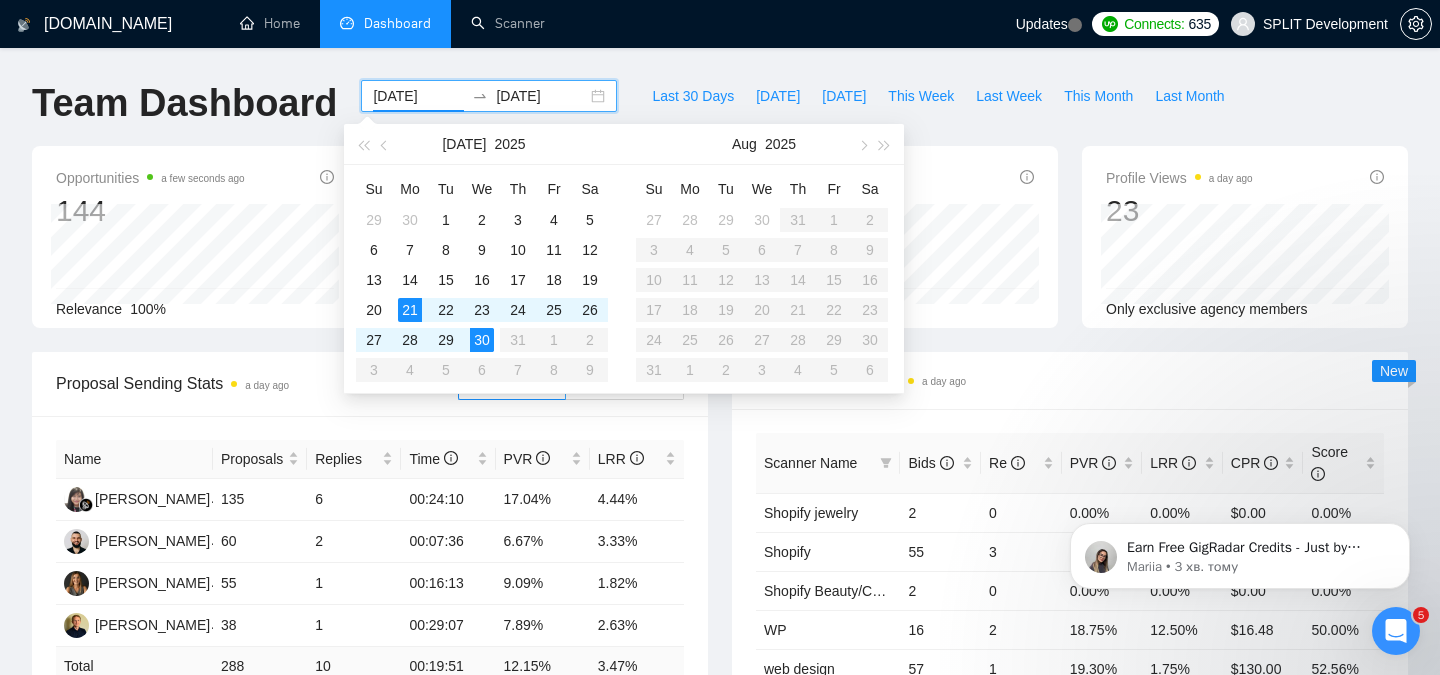 click on "Opportunities a few seconds ago 144   [DATE]
Relevant 17 Relevance 100% Proposals a day ago 288   Reply Rate 3.47% Invitations a day ago 0   Acceptance Rate -- Profile Views a day ago 23   Only exclusive agency members" at bounding box center [720, 249] 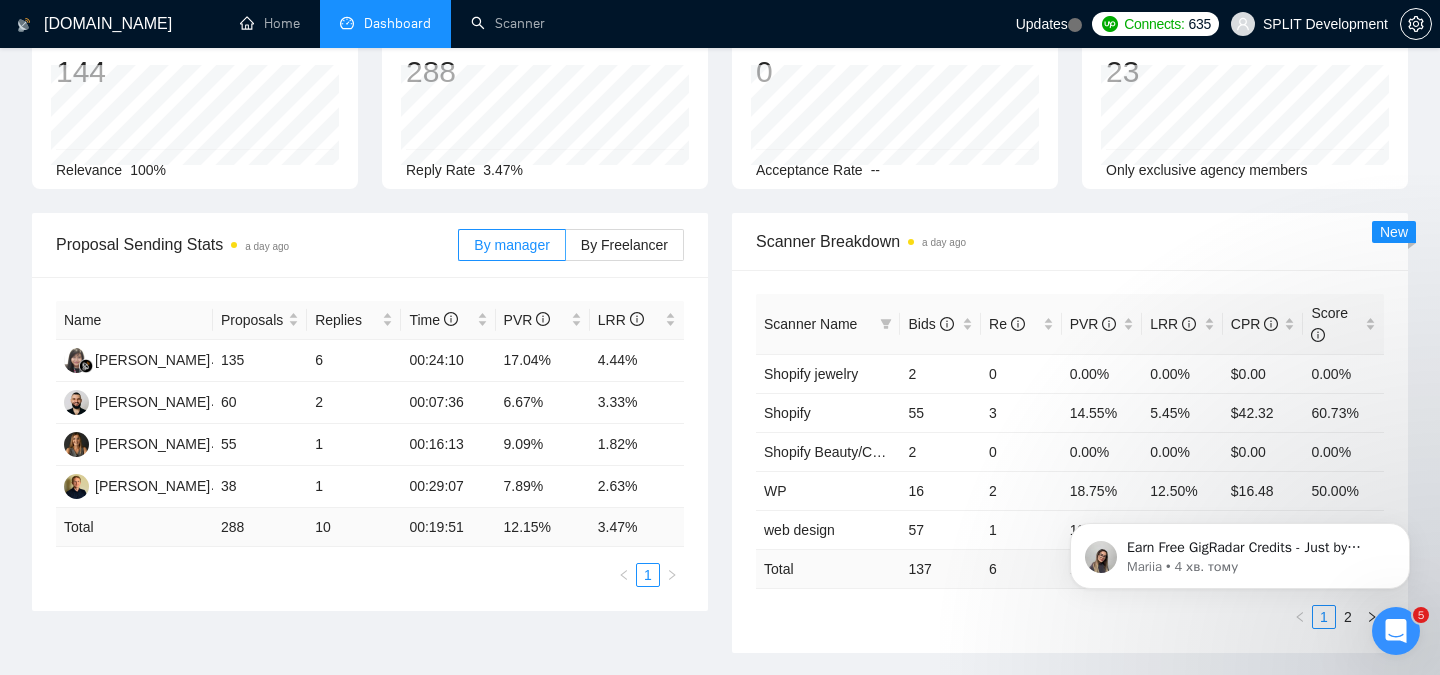 scroll, scrollTop: 0, scrollLeft: 0, axis: both 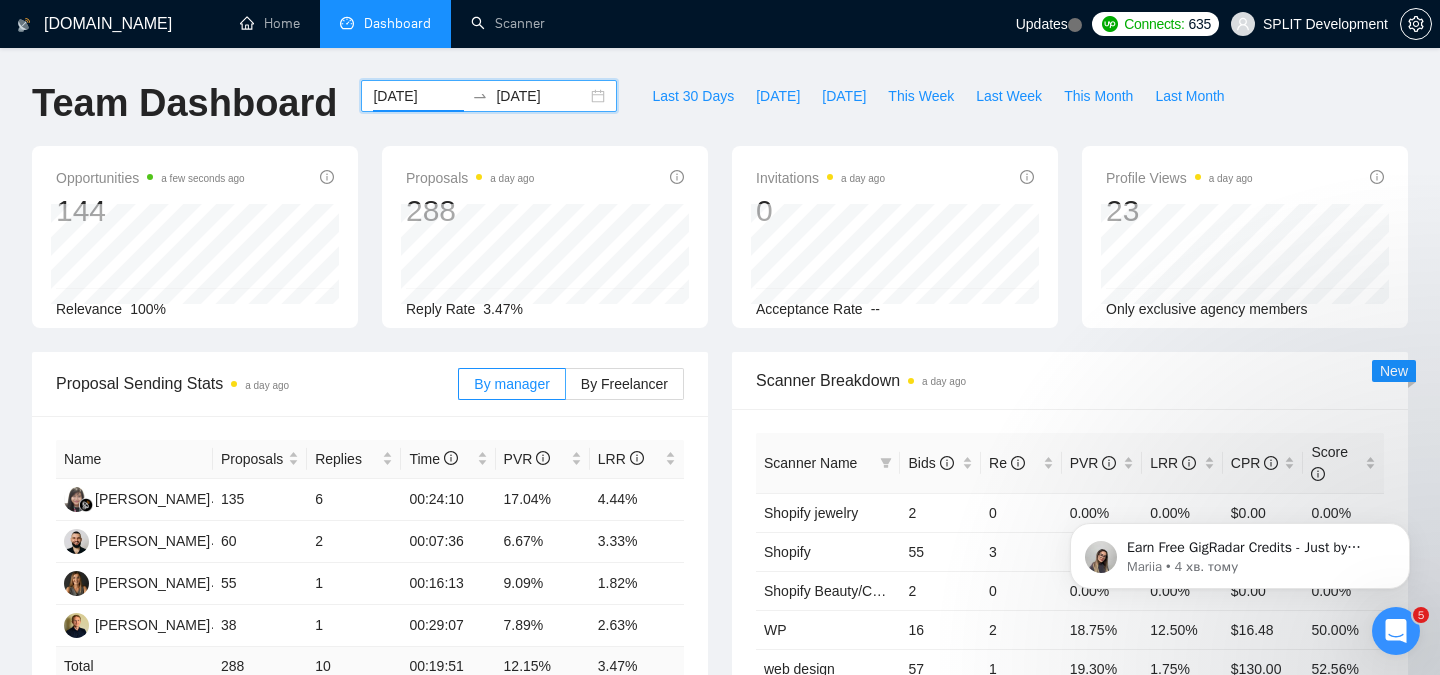 click on "[DOMAIN_NAME] Home Dashboard Scanner Updates
Connects: 635 SPLIT Development Team Dashboard [DATE] [DATE] Last 30 Days [DATE] [DATE] This Week Last Week This Month Last Month Opportunities a few seconds ago 144   [DATE]
Relevant 11 Relevance 100% Proposals a day ago 288   Reply Rate 3.47% Invitations a day ago 0   Acceptance Rate -- Profile Views a day ago 23   Only exclusive agency members Proposal Sending Stats a day ago By manager By Freelancer Name Proposals Replies Time   PVR   LRR   [PERSON_NAME] 135 6 00:24:10 17.04% 4.44% [PERSON_NAME] 60 2 00:07:36 6.67% 3.33% Nika K 55 1 00:16:13 9.09% 1.82% [PERSON_NAME] 38 1 00:29:07 7.89% 2.63% Total 288 10 00:19:51 12.15 % 3.47 % 1 Scanner Breakdown a day ago Scanner Name Bids   Re   PVR   LRR   CPR   Score   Shopify jewelry 2 0 0.00% 0.00% $0.00 0.00% Shopify 55 3 14.55% 5.45% $42.32 60.73% Shopify Beauty/Cosmetics/Health 2 0 0.00% 0.00% $0.00 0.00% WP 16 2 18.75% 12.50% 57 1" at bounding box center (720, 803) 